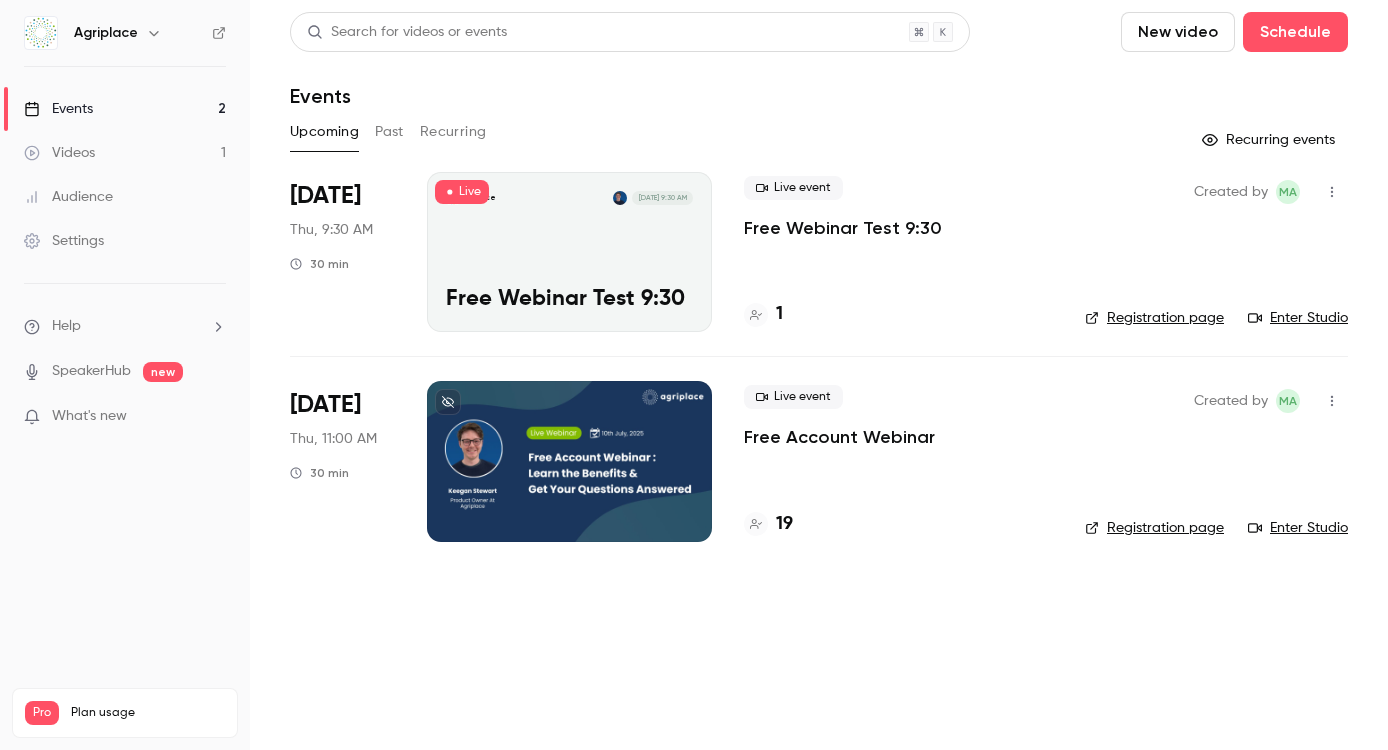 scroll, scrollTop: 0, scrollLeft: 0, axis: both 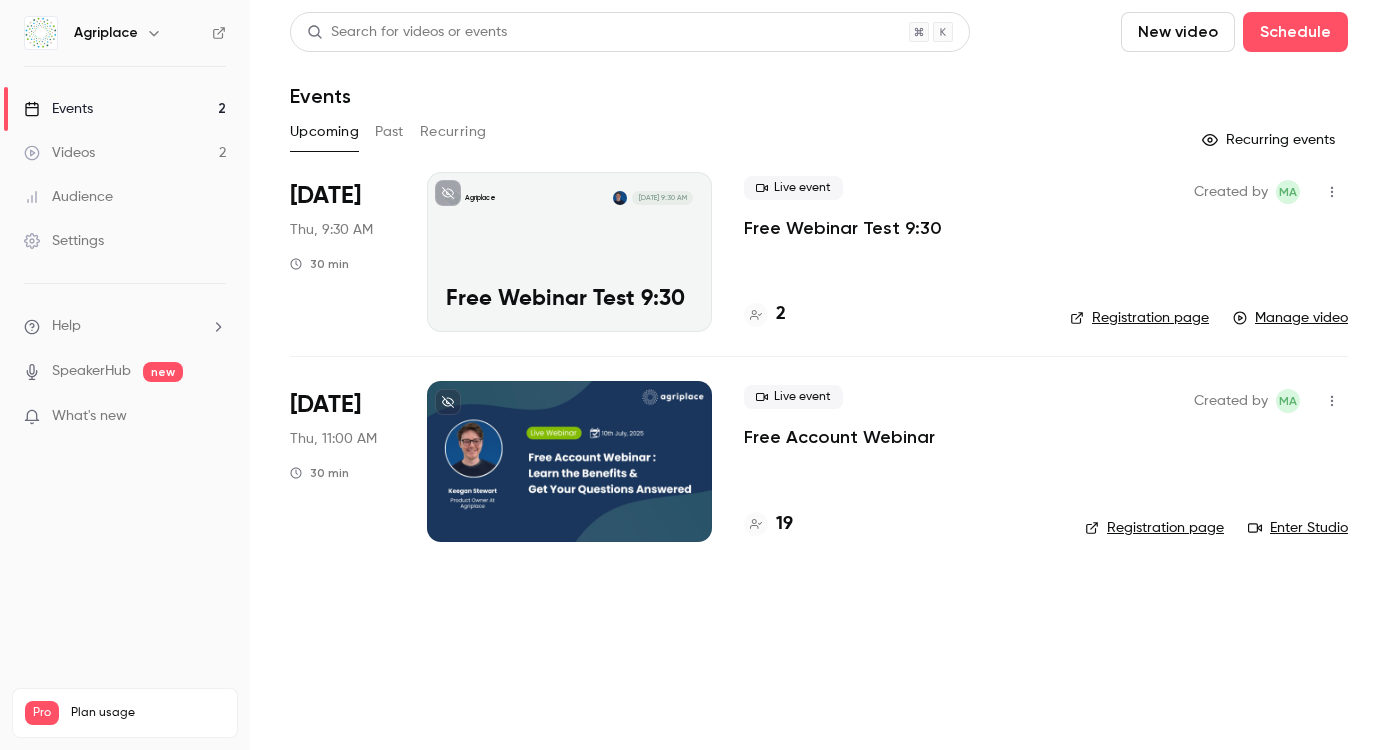click 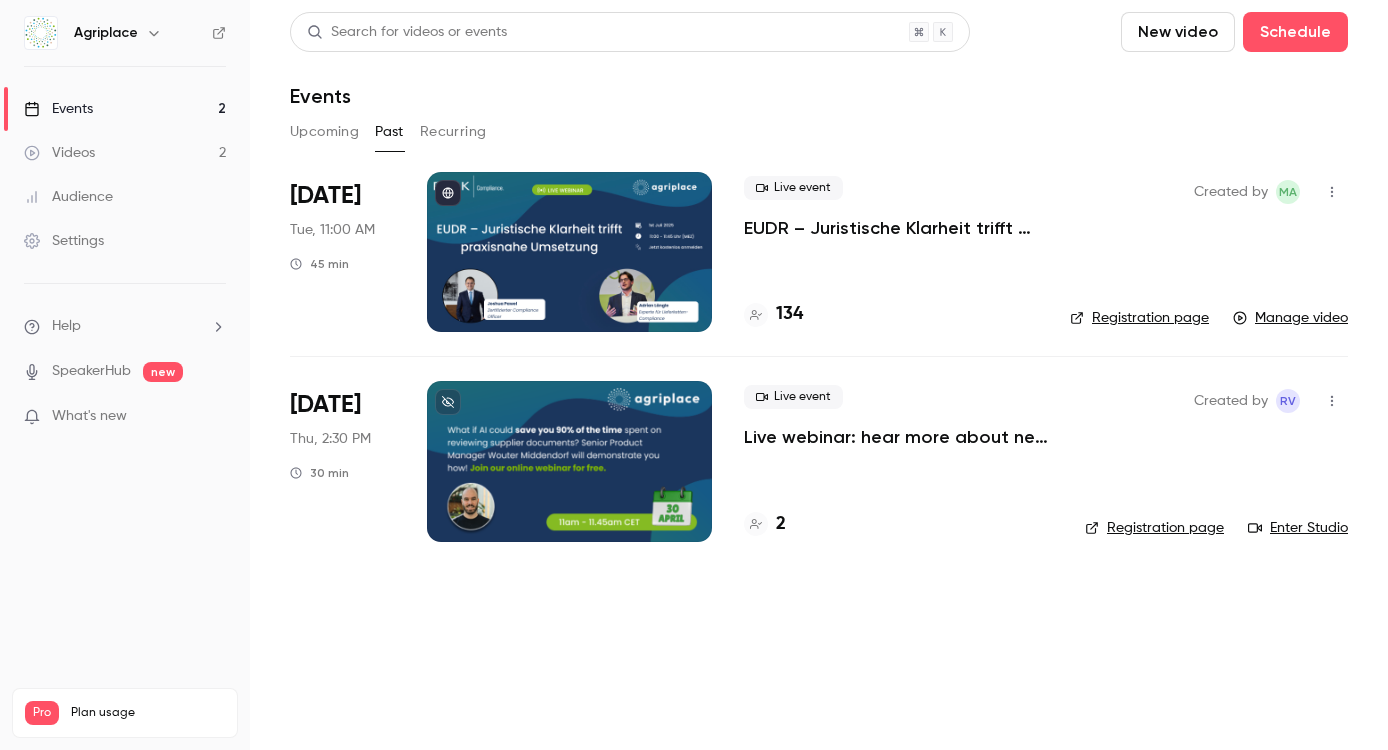 click on "Upcoming" at bounding box center [324, 132] 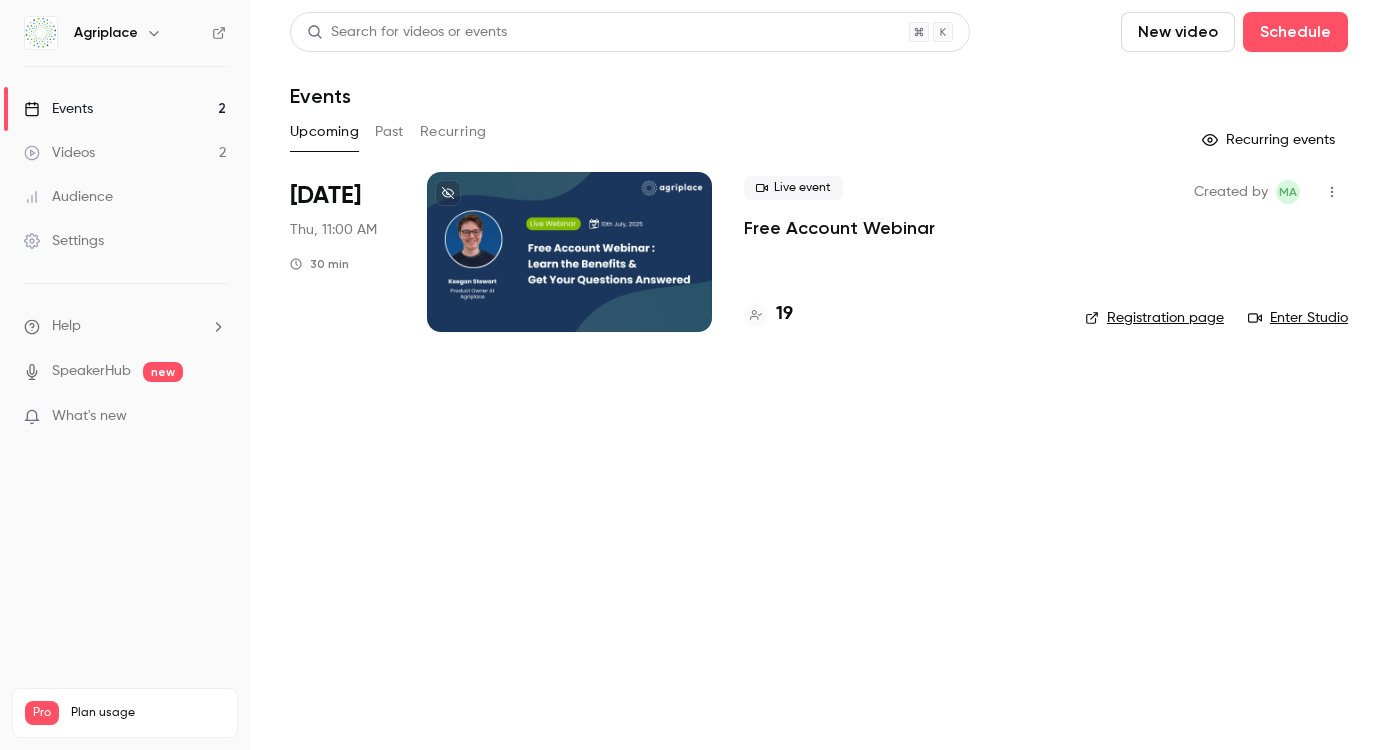 click on "Registration page" at bounding box center (1154, 318) 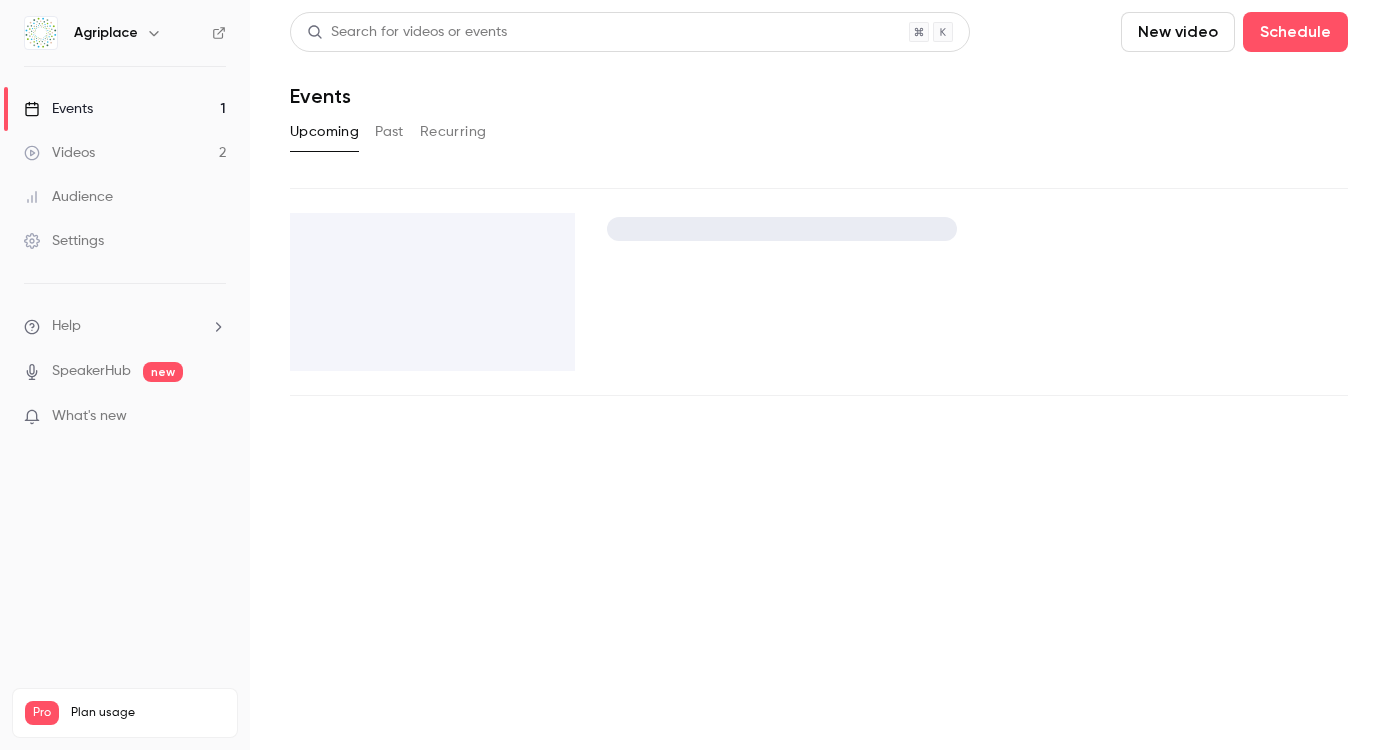 scroll, scrollTop: 0, scrollLeft: 0, axis: both 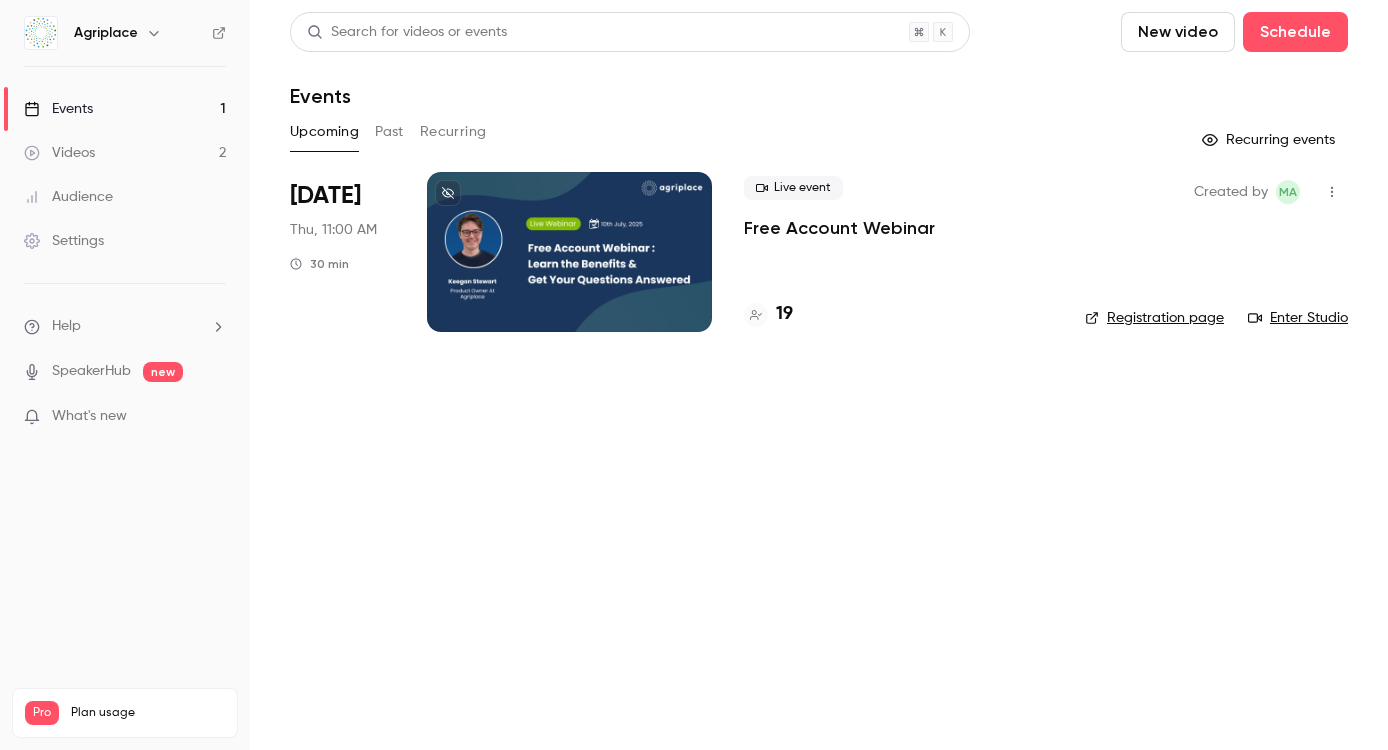 click on "Enter Studio" at bounding box center [1298, 318] 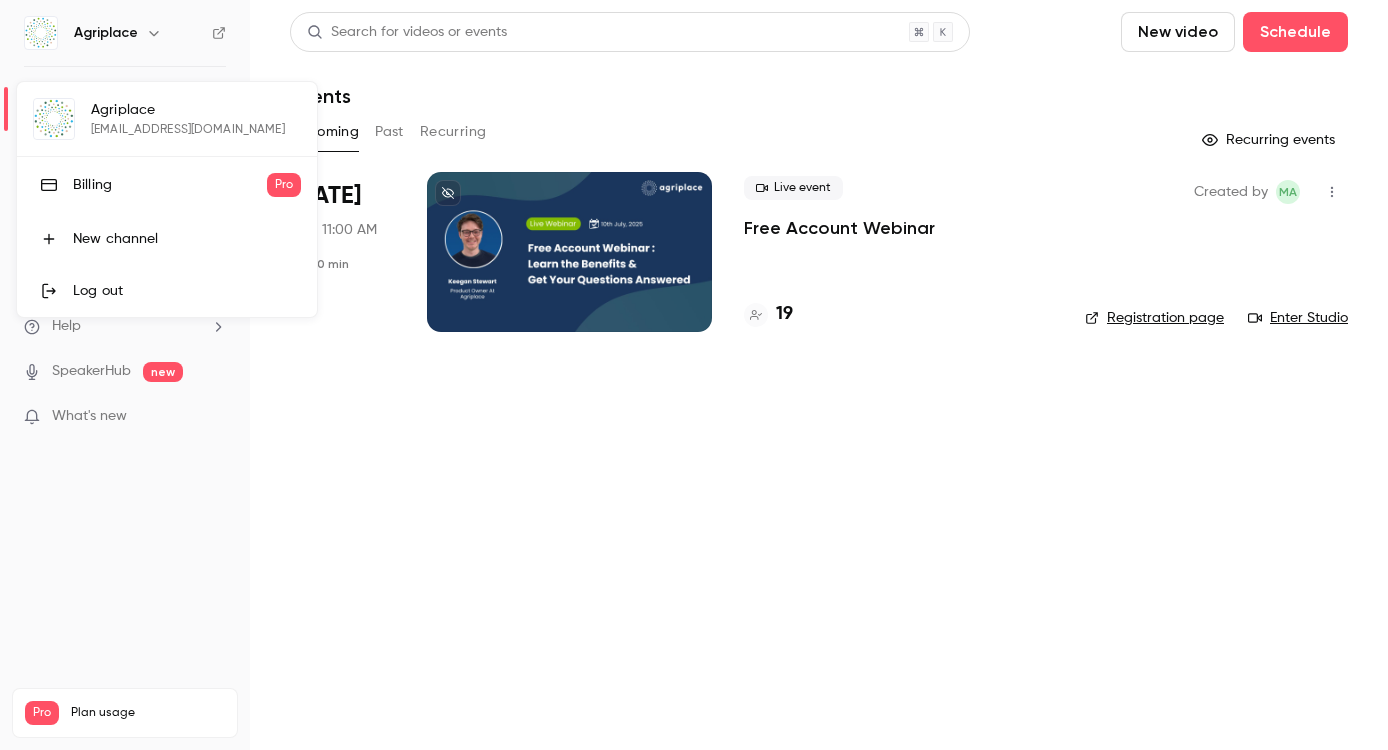 click at bounding box center (694, 375) 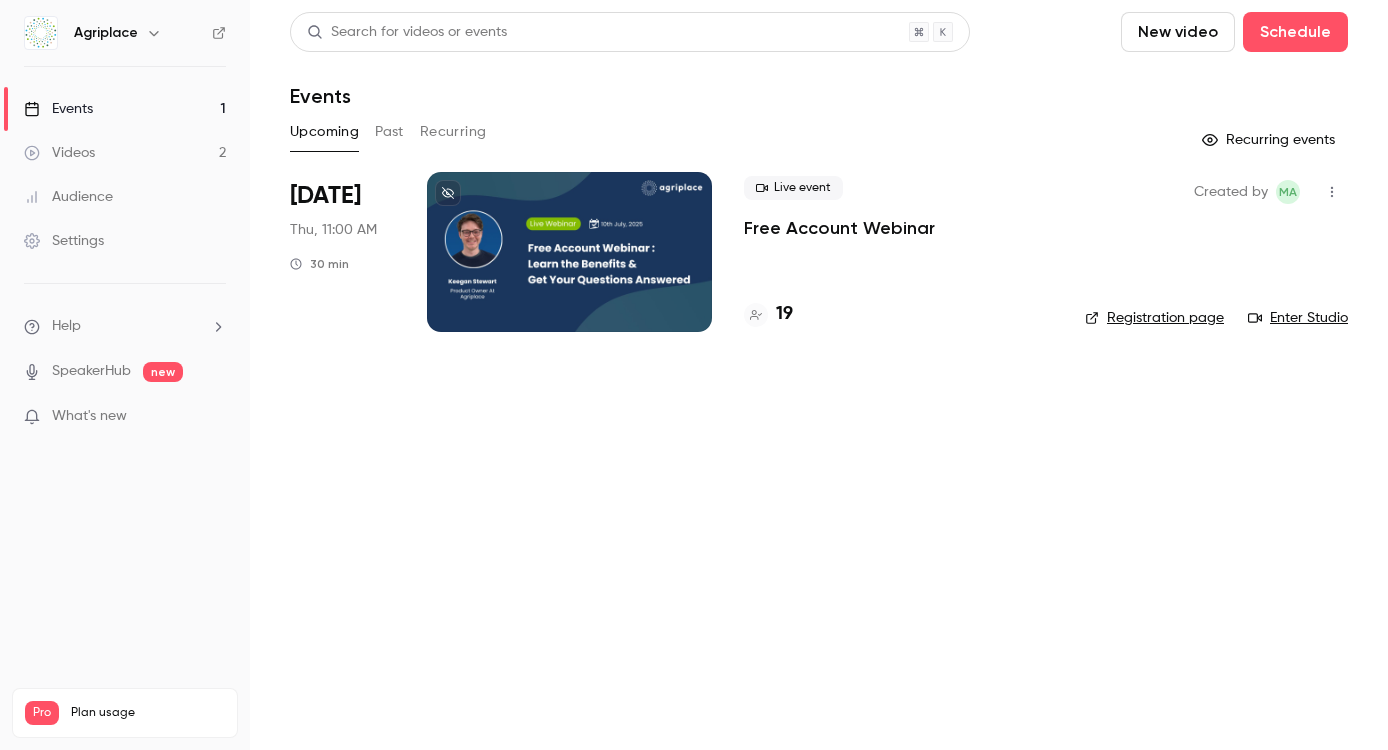 click at bounding box center (1332, 192) 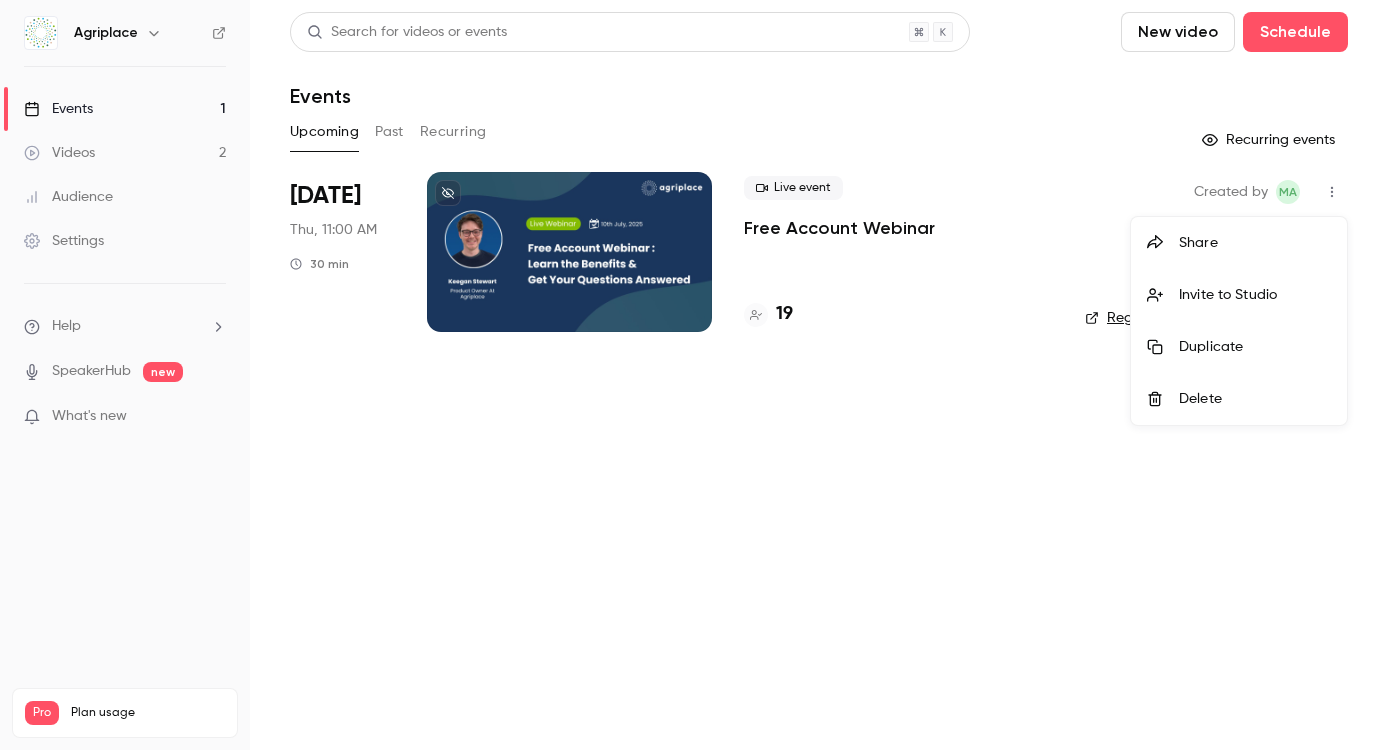 click at bounding box center (694, 375) 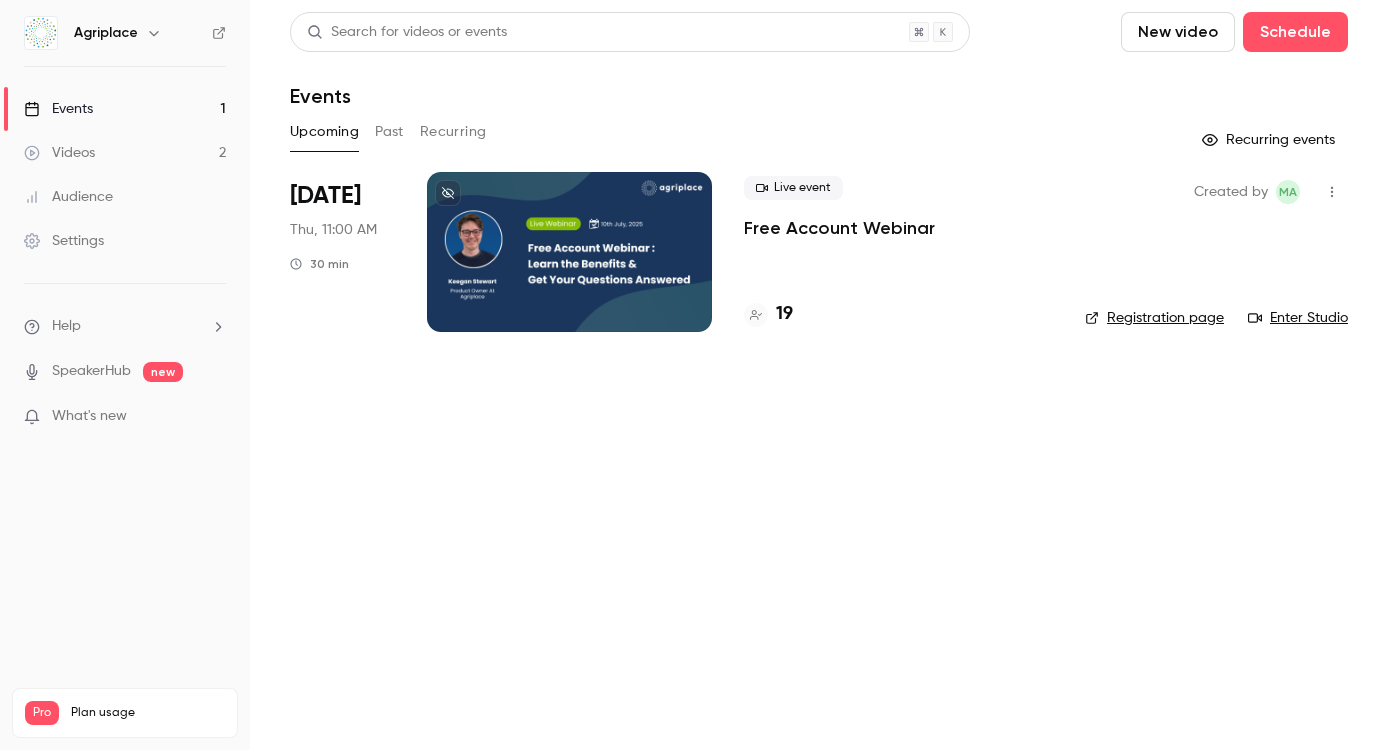 click at bounding box center (1332, 192) 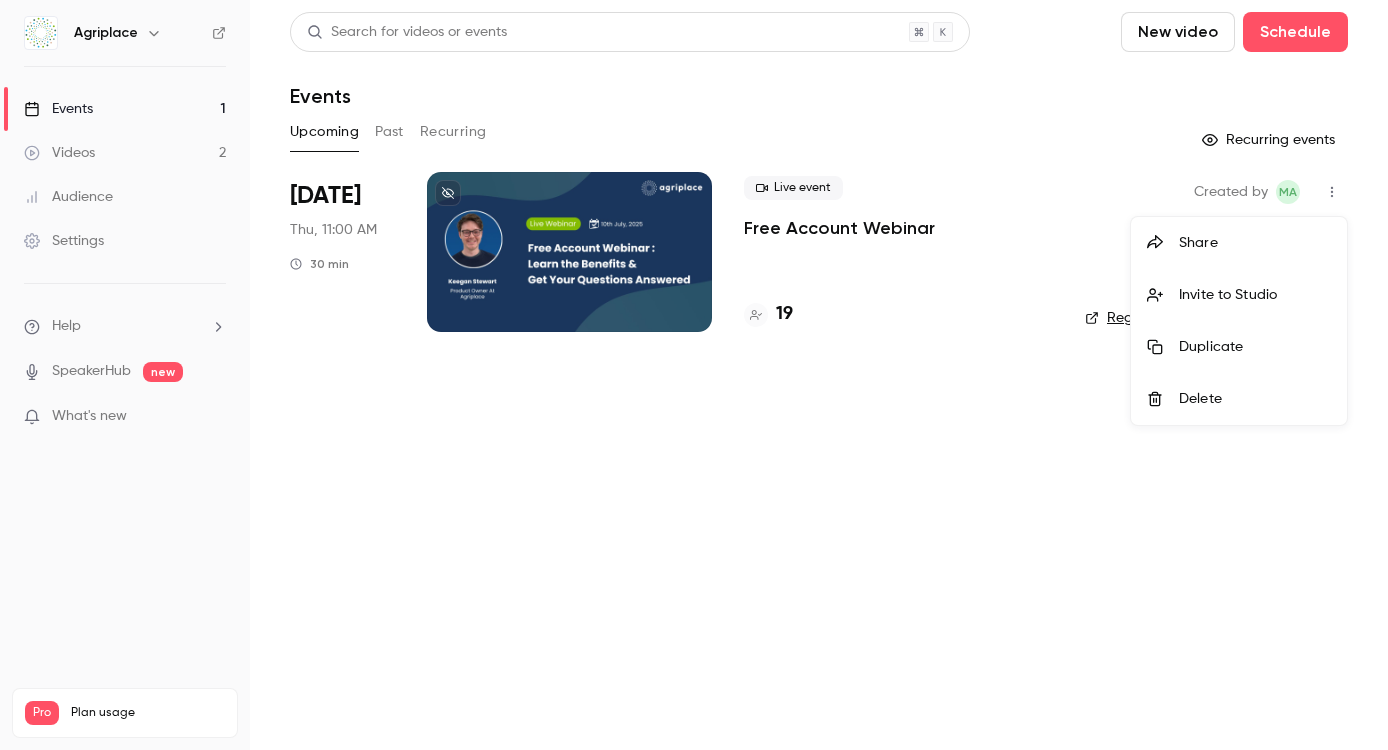 click on "Invite to Studio" at bounding box center [1239, 295] 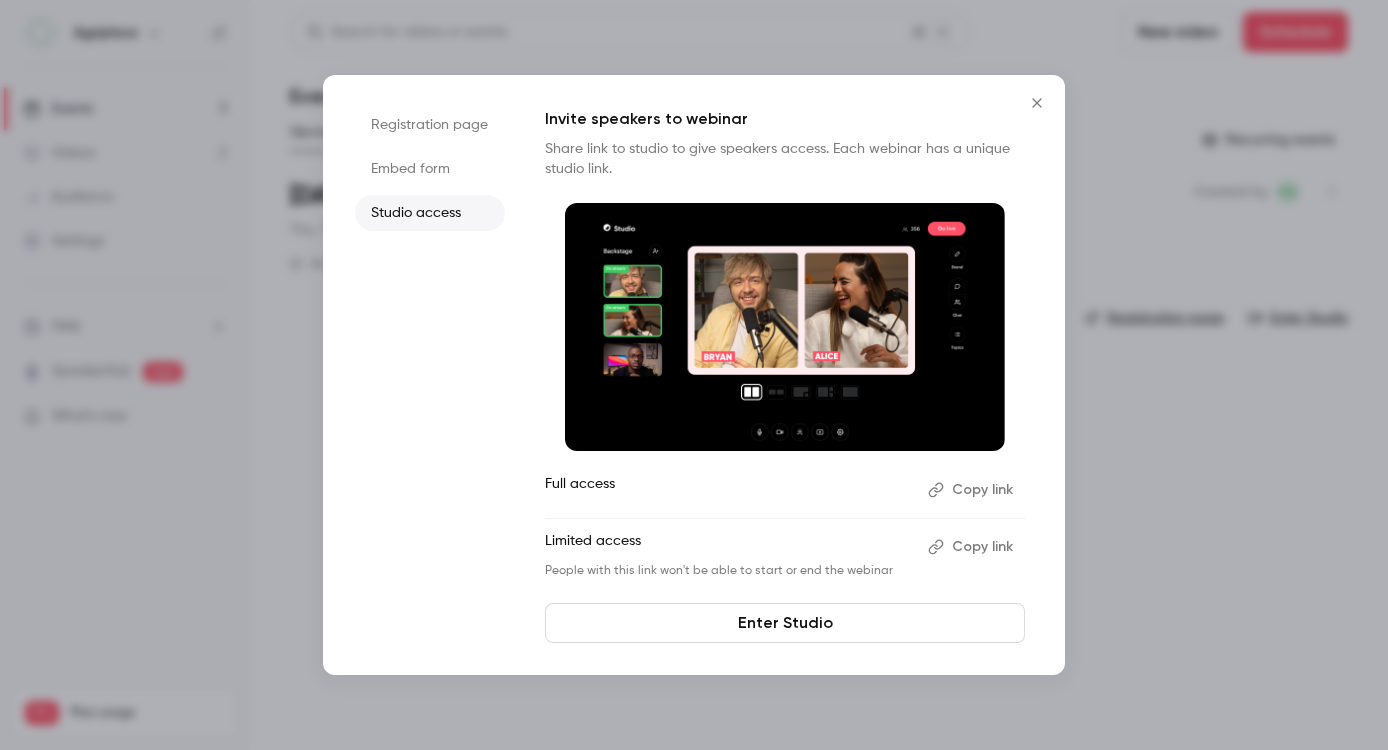 click on "Copy link" at bounding box center [972, 490] 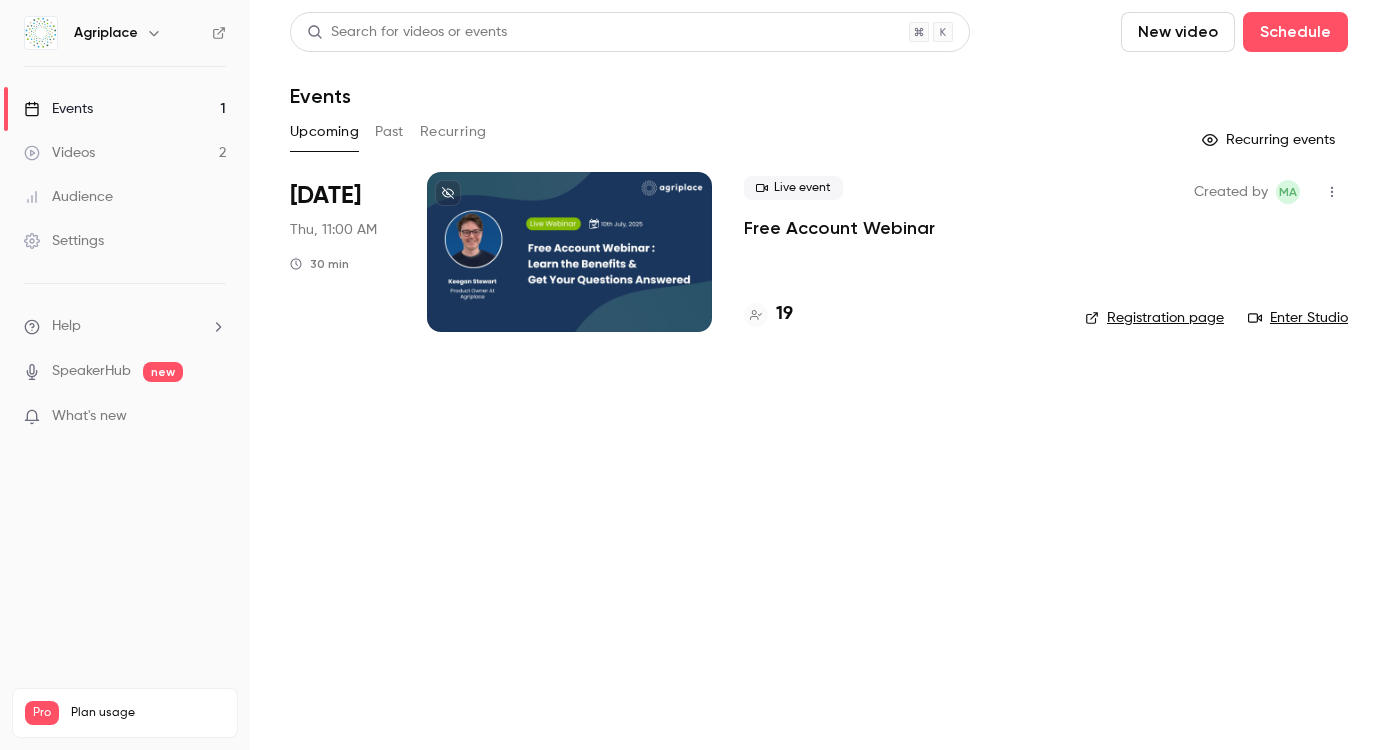 click 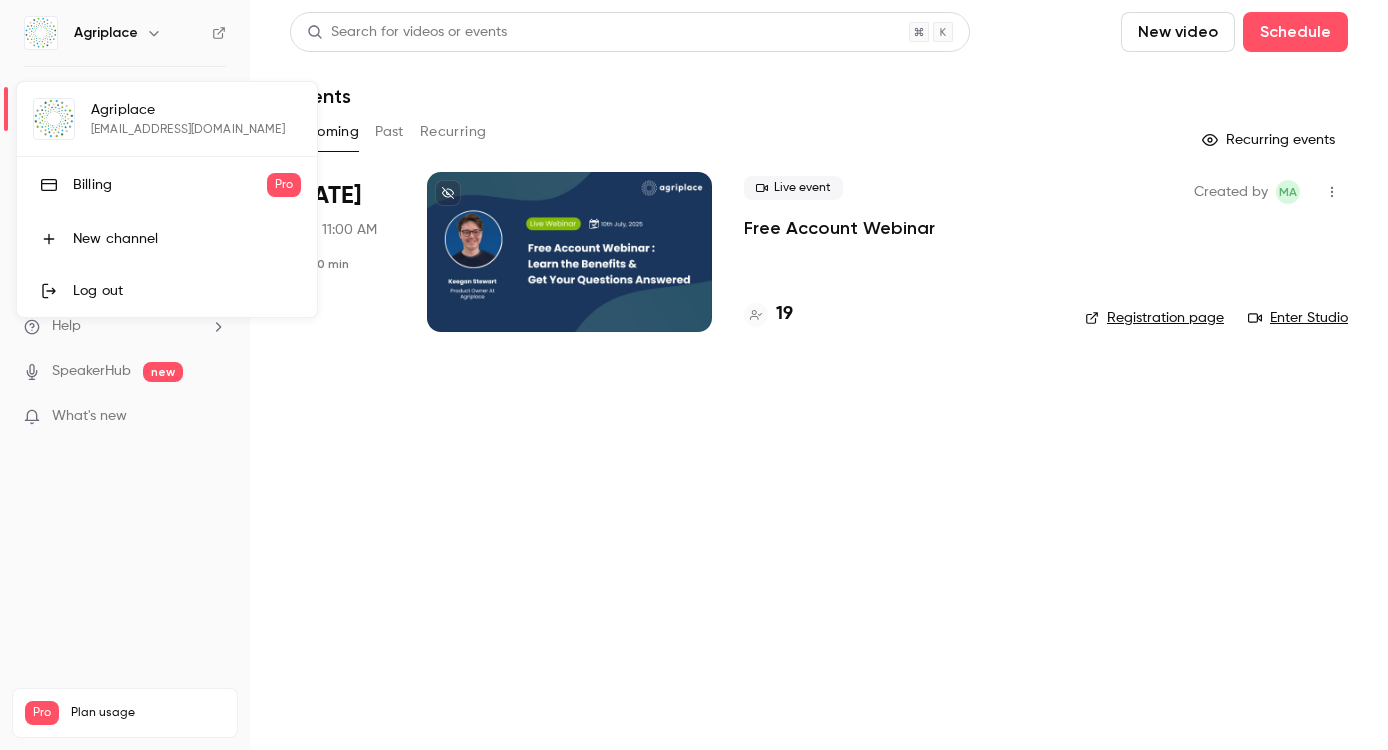 click on "Log out" at bounding box center [187, 291] 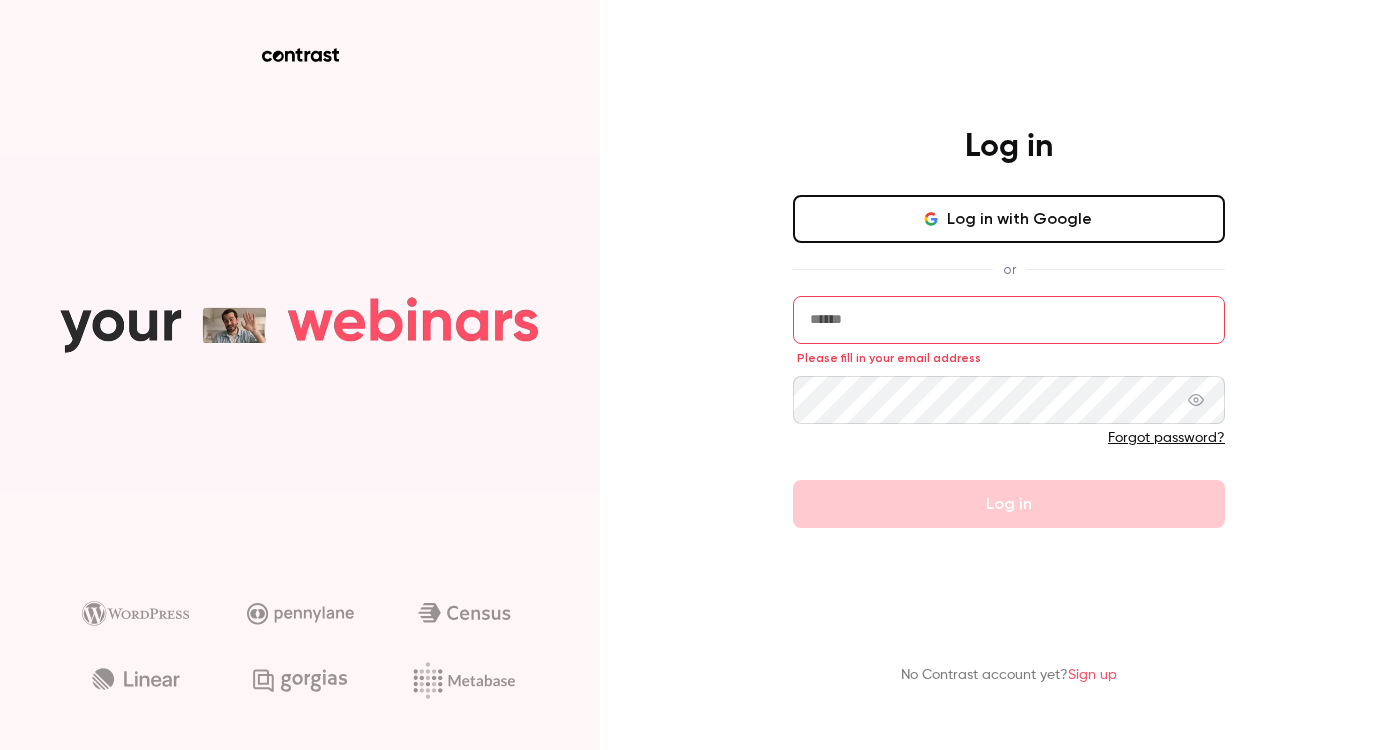 click on "Log in" at bounding box center [1009, 149] 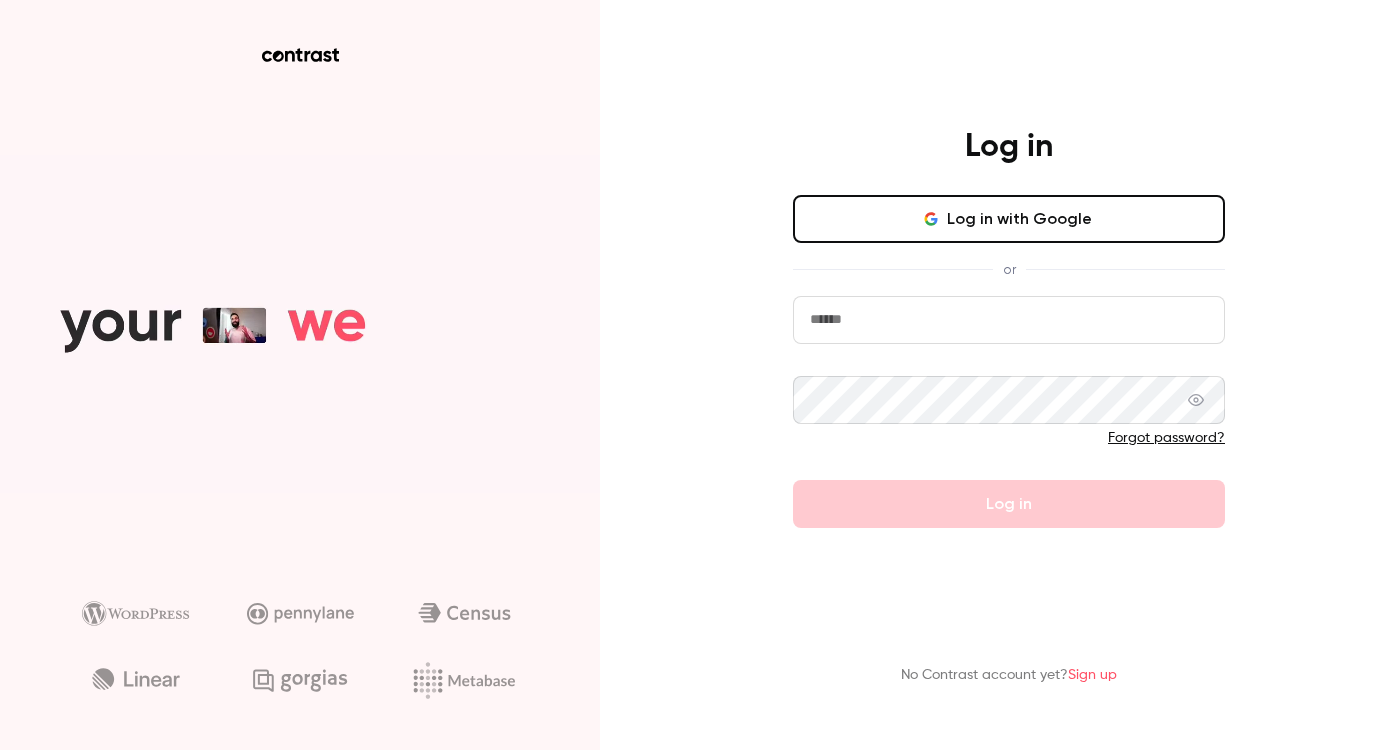 scroll, scrollTop: 0, scrollLeft: 0, axis: both 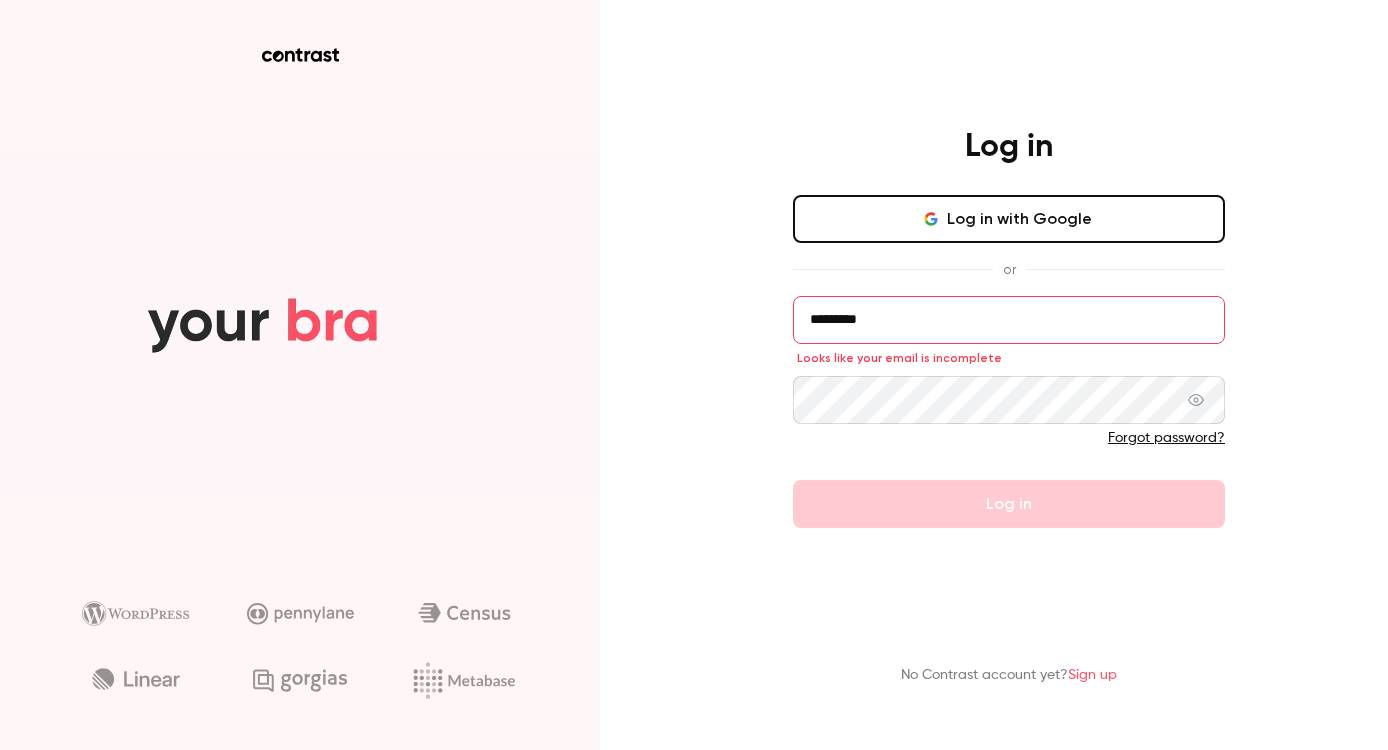 click on "*********" at bounding box center [1009, 320] 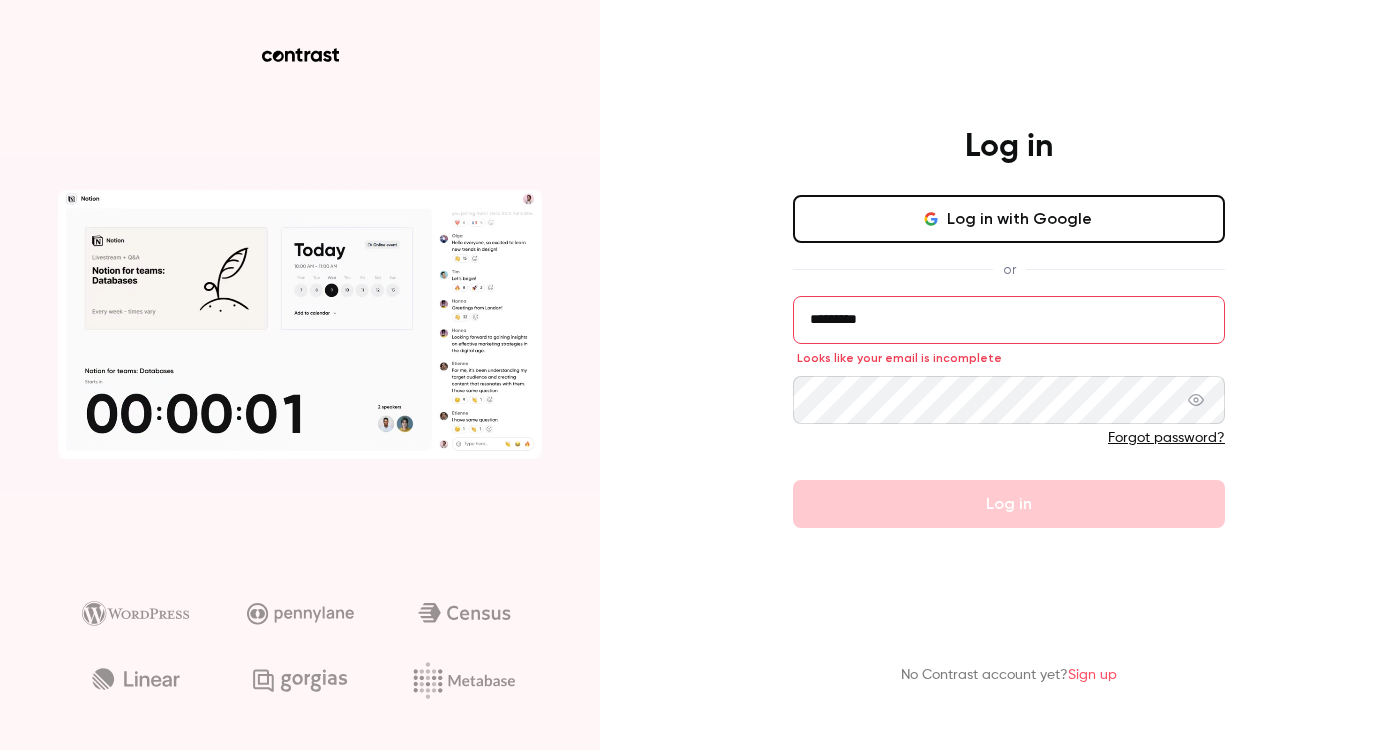 drag, startPoint x: 901, startPoint y: 320, endPoint x: 740, endPoint y: 318, distance: 161.01242 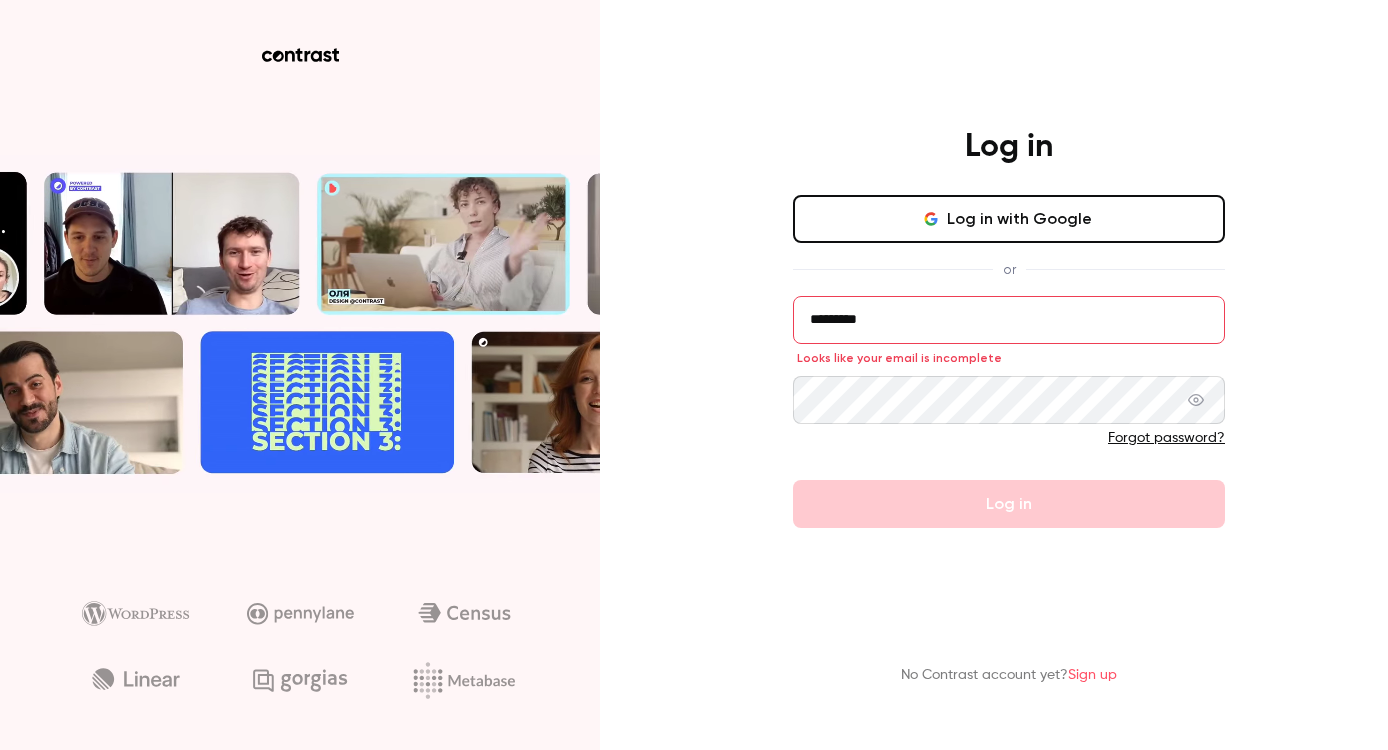 click on "Log in Log in with Google or ********* Looks like your email is incomplete Forgot password? Log in No Contrast account yet?  Sign up" at bounding box center (694, 375) 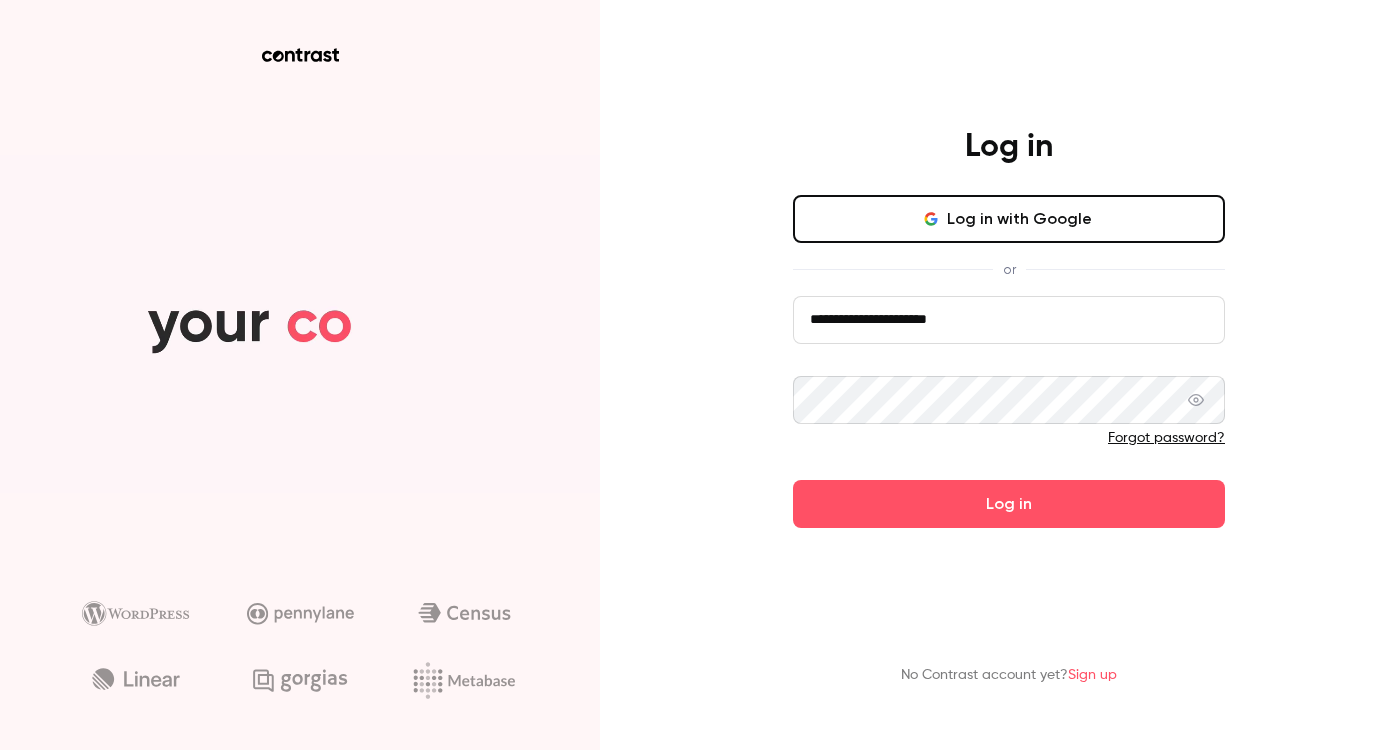 type on "**********" 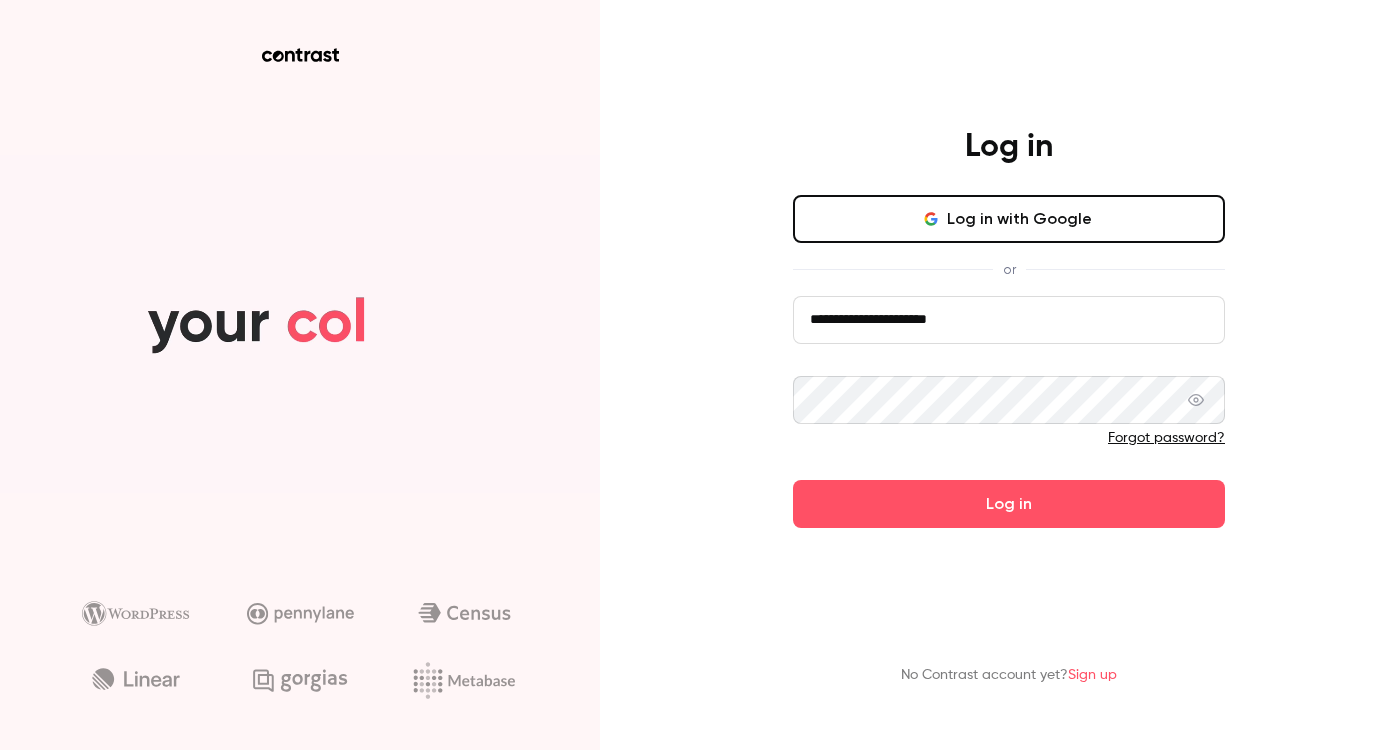 click on "Log in" at bounding box center (1009, 504) 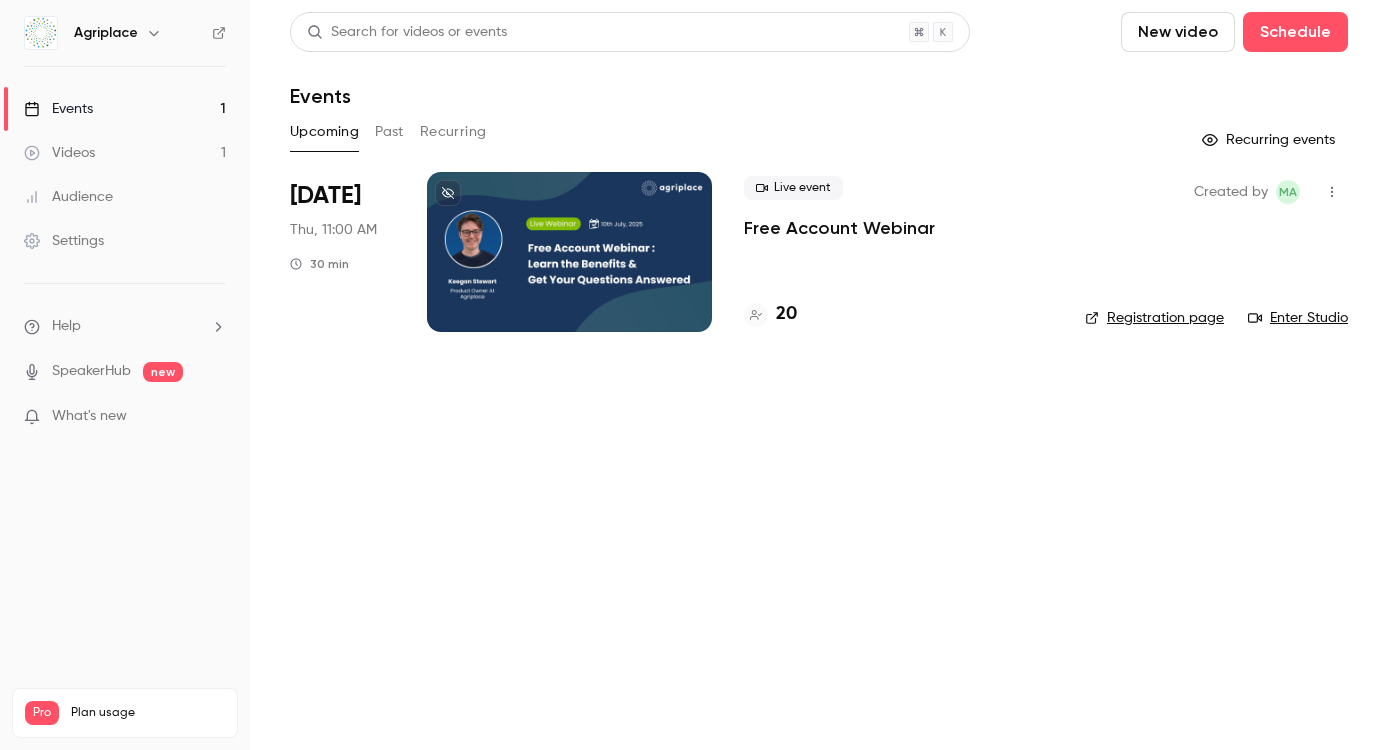 click on "Help SpeakerHub new What's new" at bounding box center [125, 373] 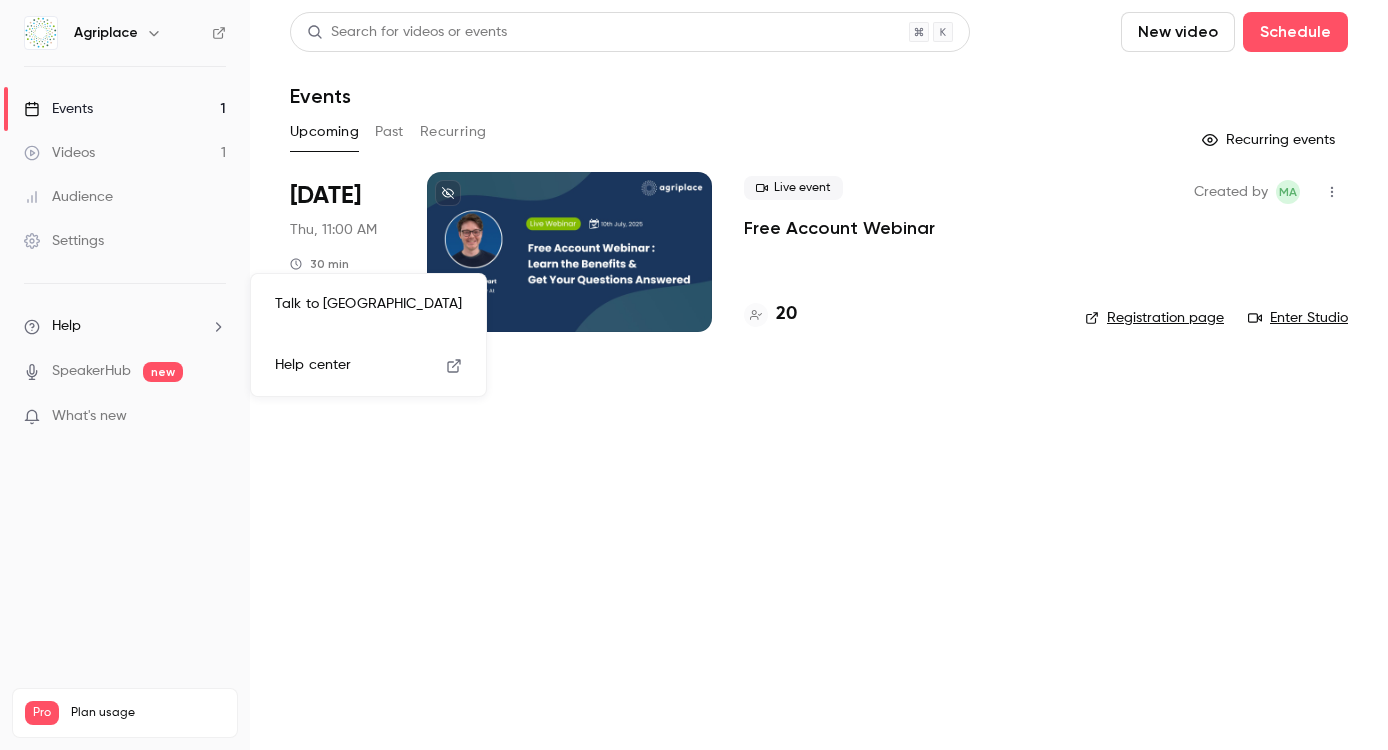 click on "Talk to us" at bounding box center (368, 304) 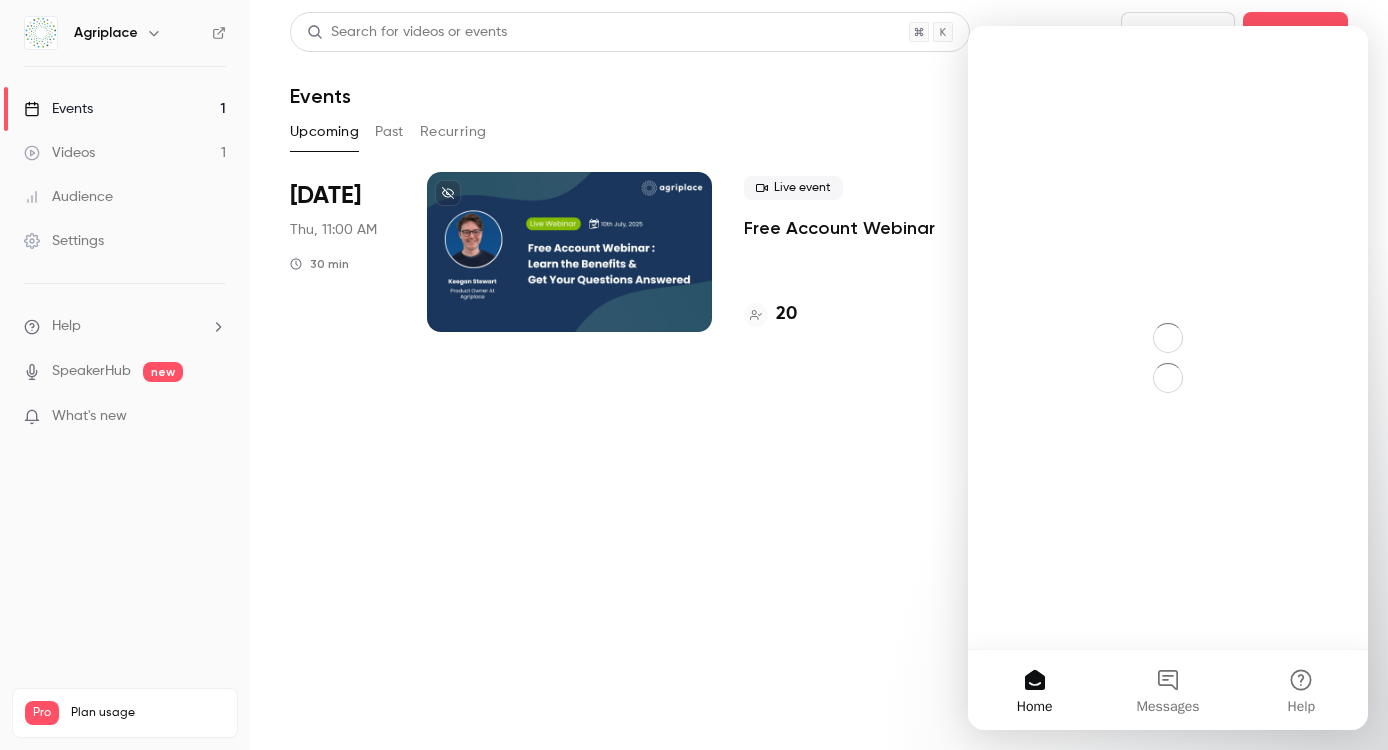 scroll, scrollTop: 0, scrollLeft: 0, axis: both 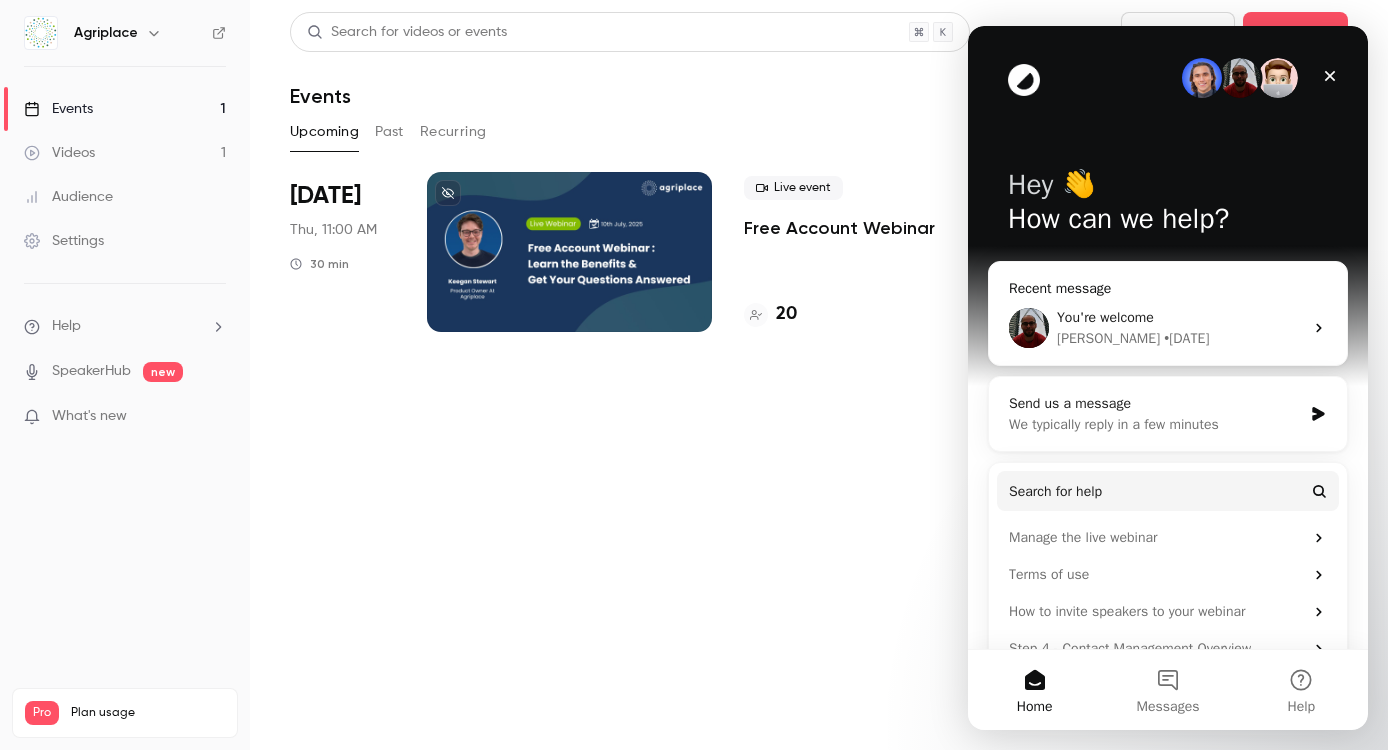 click 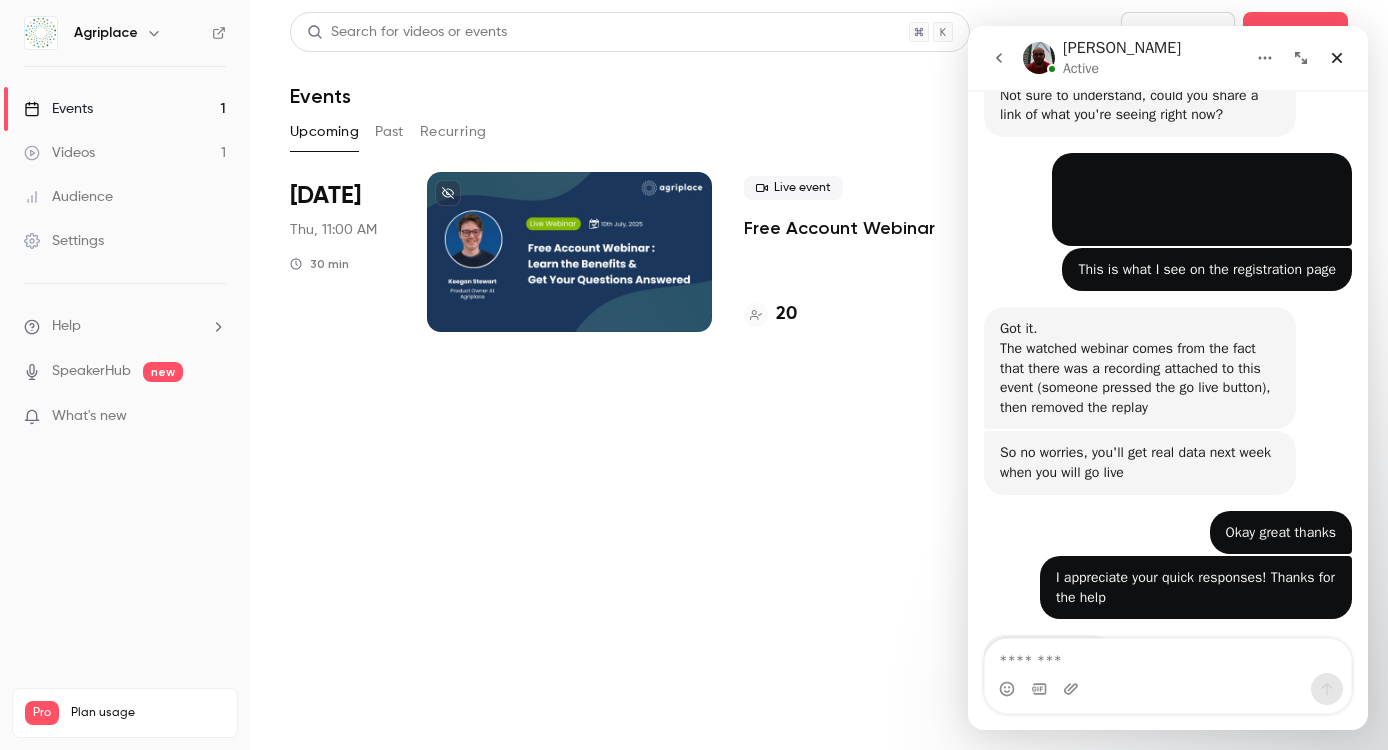 scroll, scrollTop: 630, scrollLeft: 0, axis: vertical 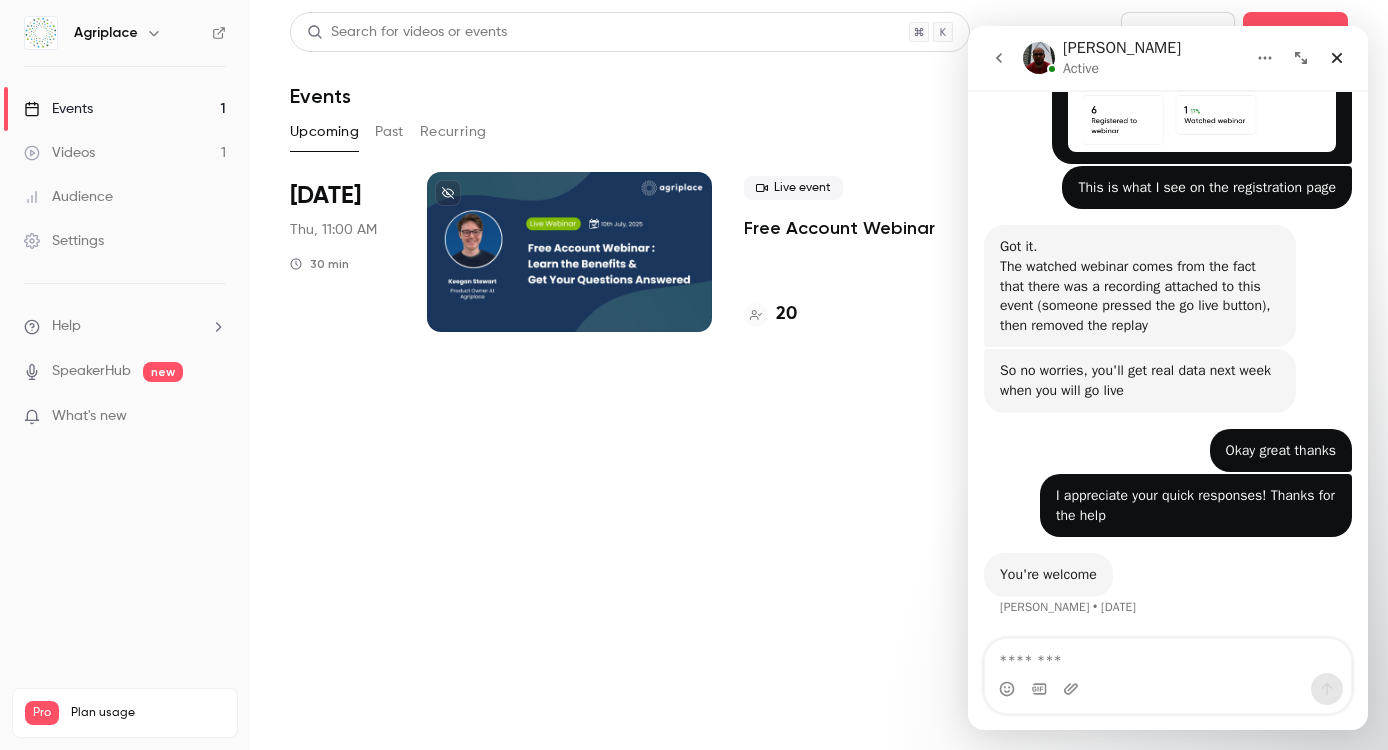 click at bounding box center (1168, 656) 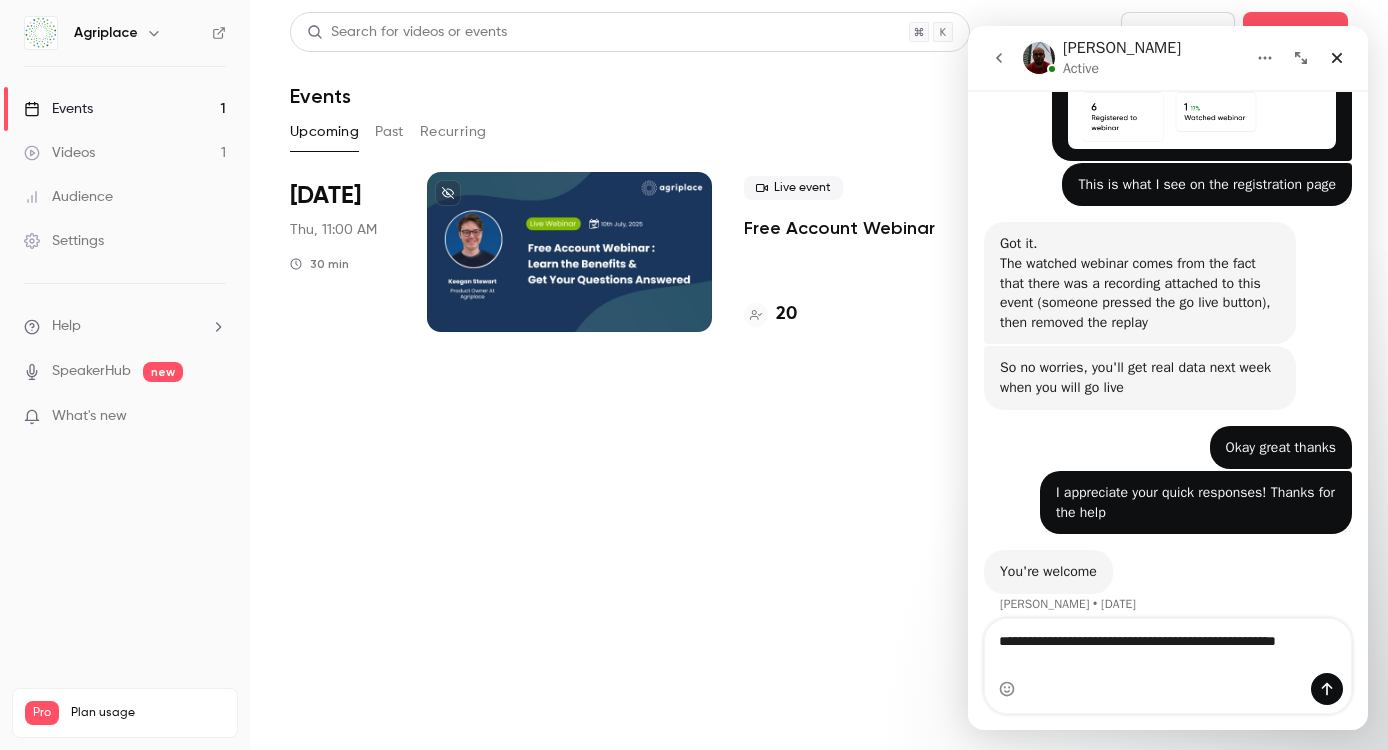 scroll, scrollTop: 0, scrollLeft: 0, axis: both 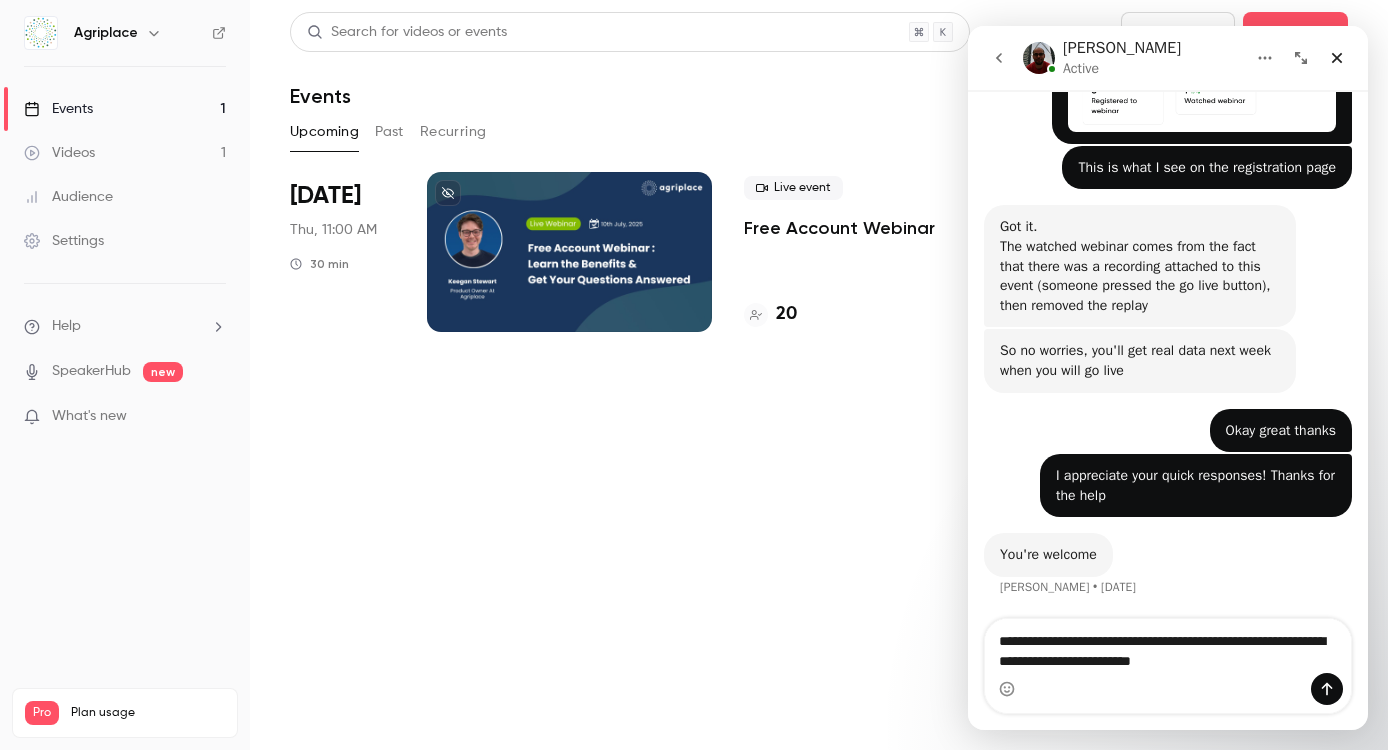 type on "**********" 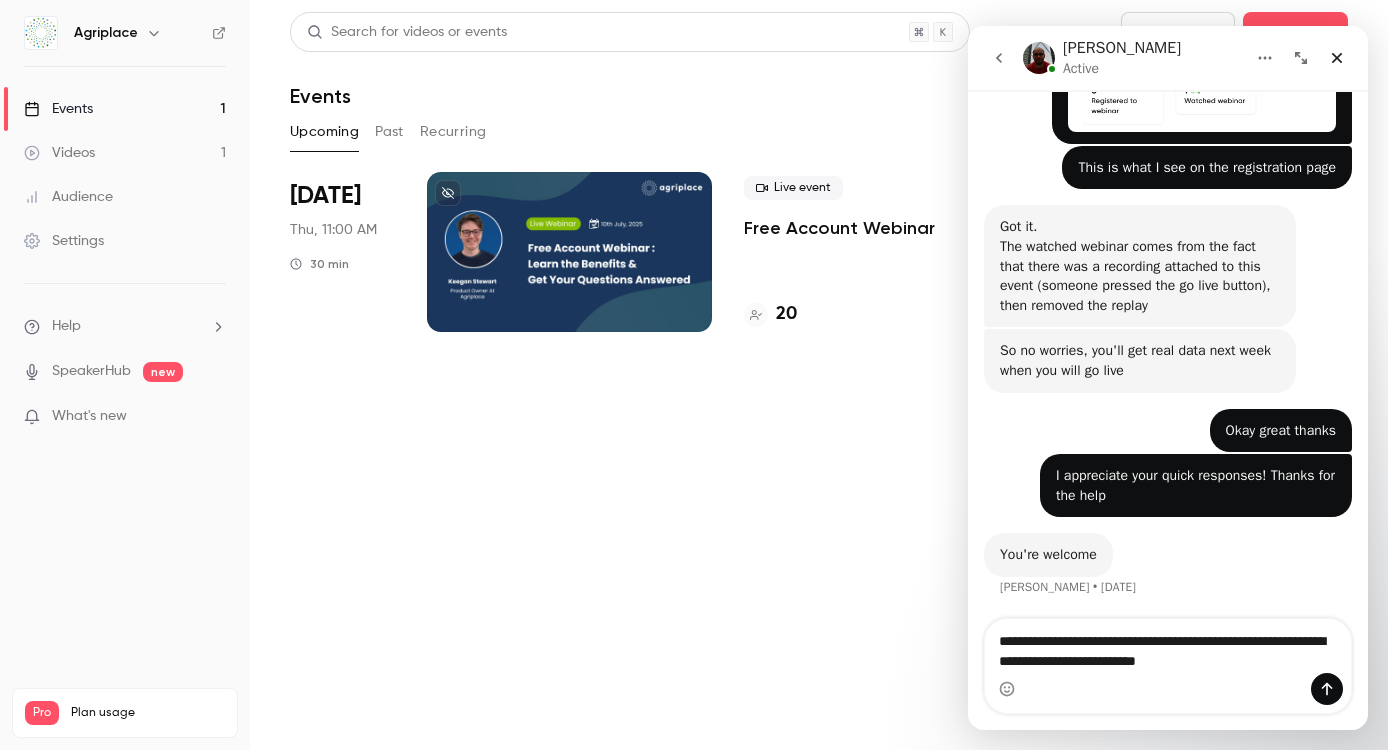 type 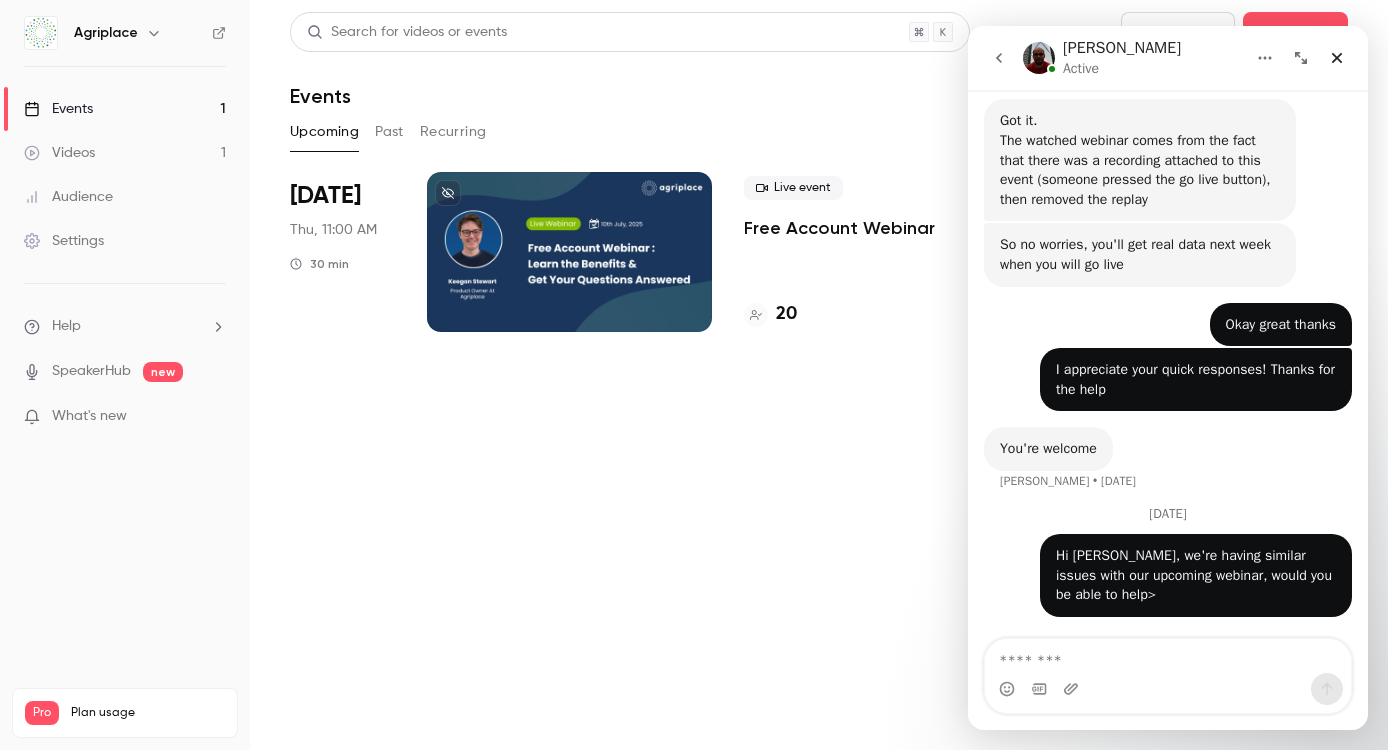 scroll, scrollTop: 781, scrollLeft: 0, axis: vertical 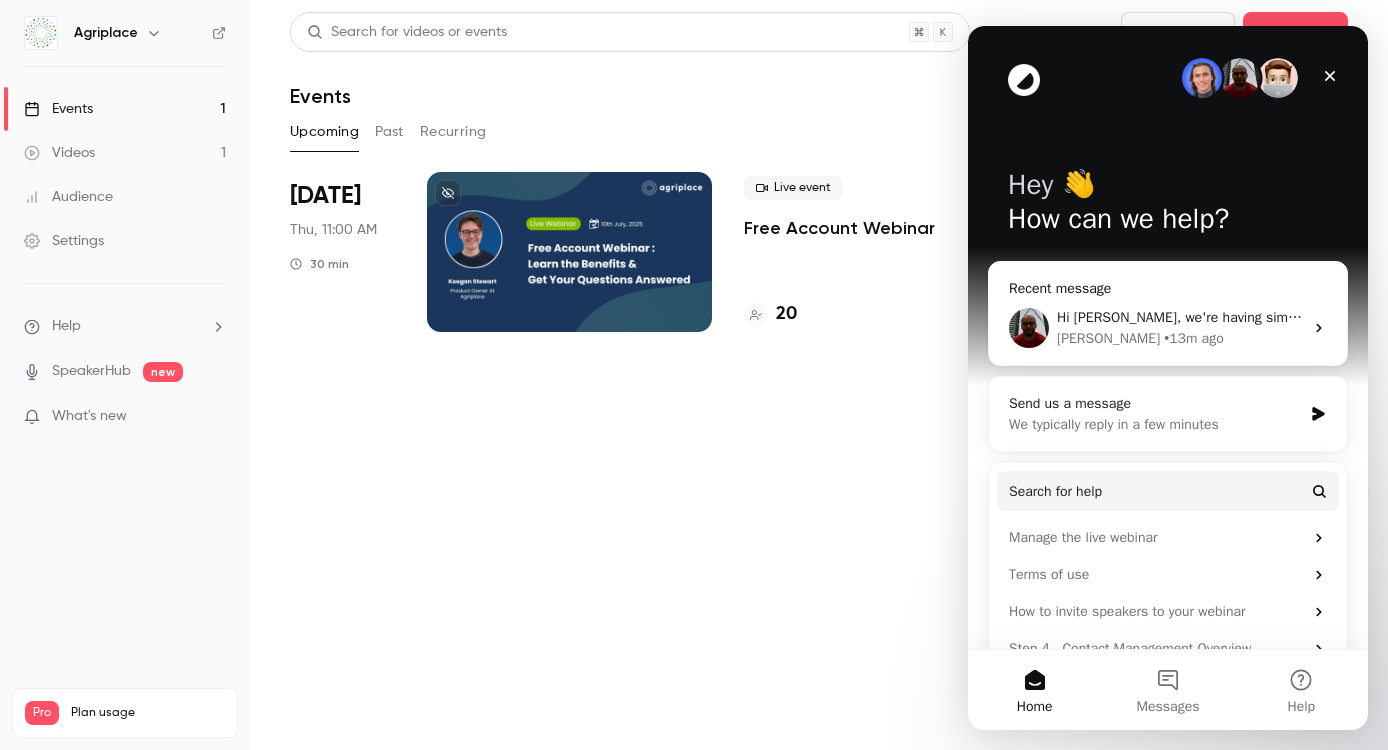 click on "Salim •  13m ago" at bounding box center (1180, 338) 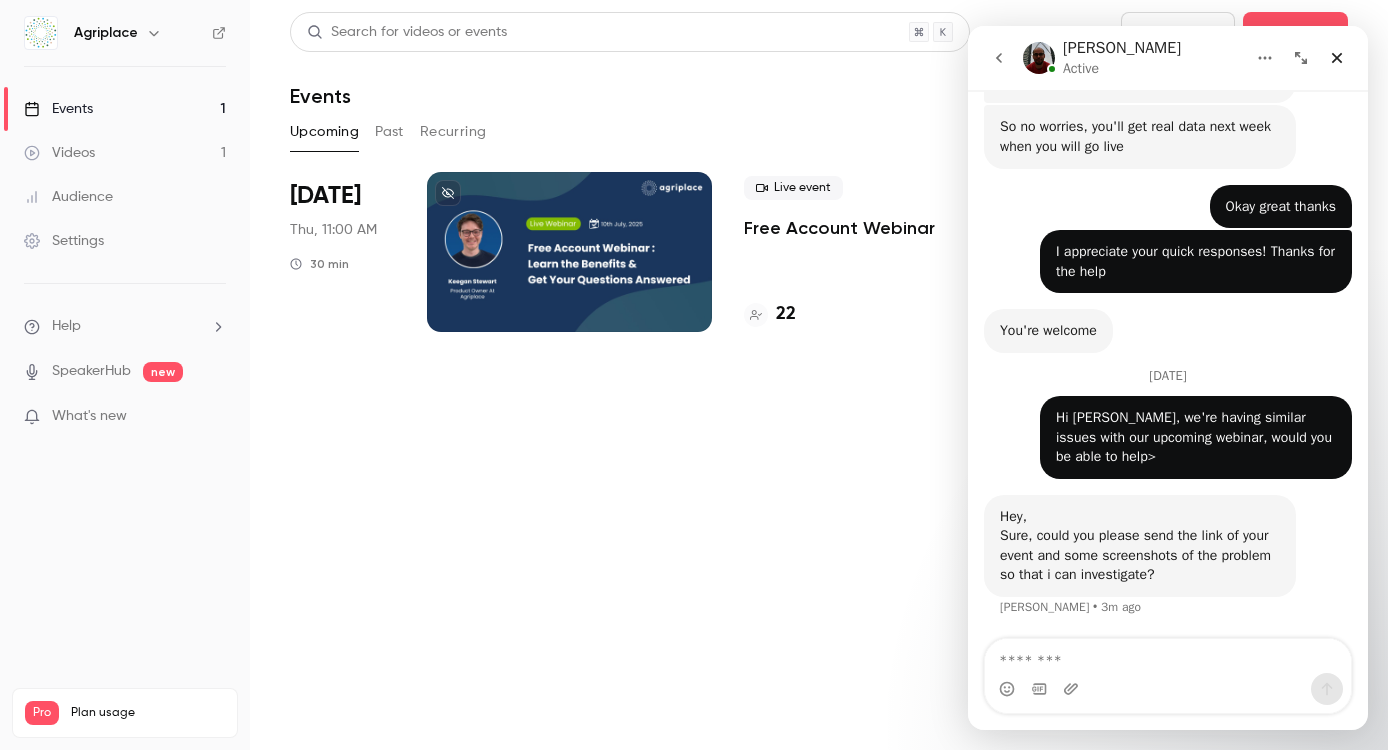 scroll, scrollTop: 897, scrollLeft: 0, axis: vertical 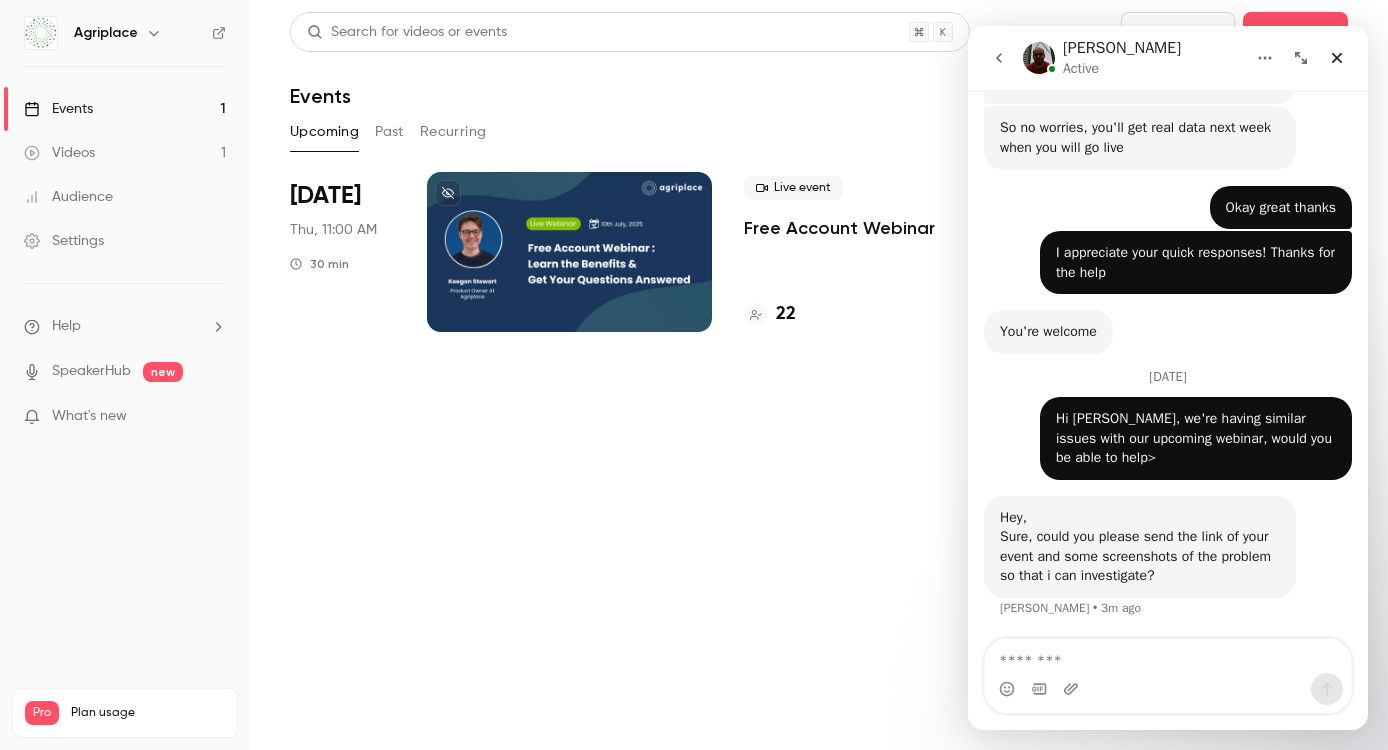 click on "Search for videos or events New video Schedule Events Upcoming Past Recurring Recurring events Jul 10 Thu, 11:00 AM 30 min Live event Free Account Webinar 22 Created by MA Registration page Enter Studio" at bounding box center (819, 375) 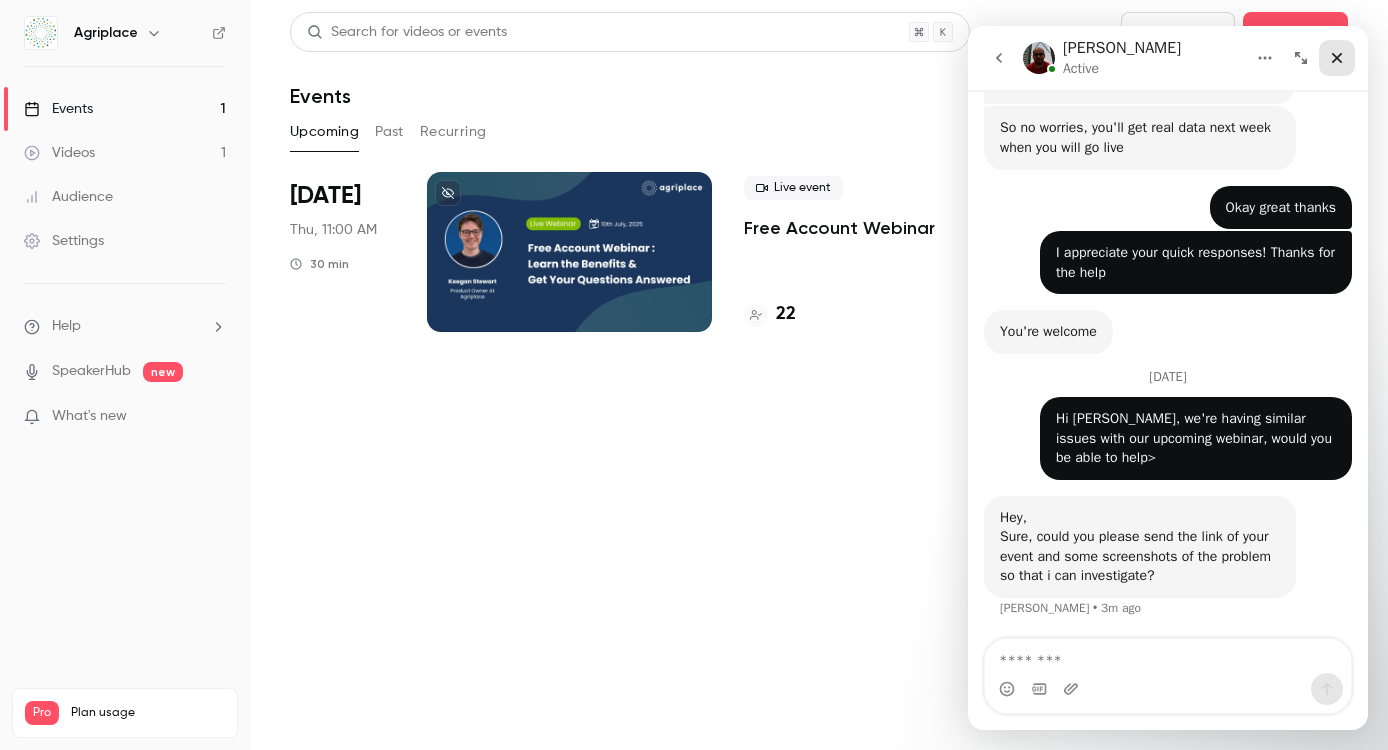 click 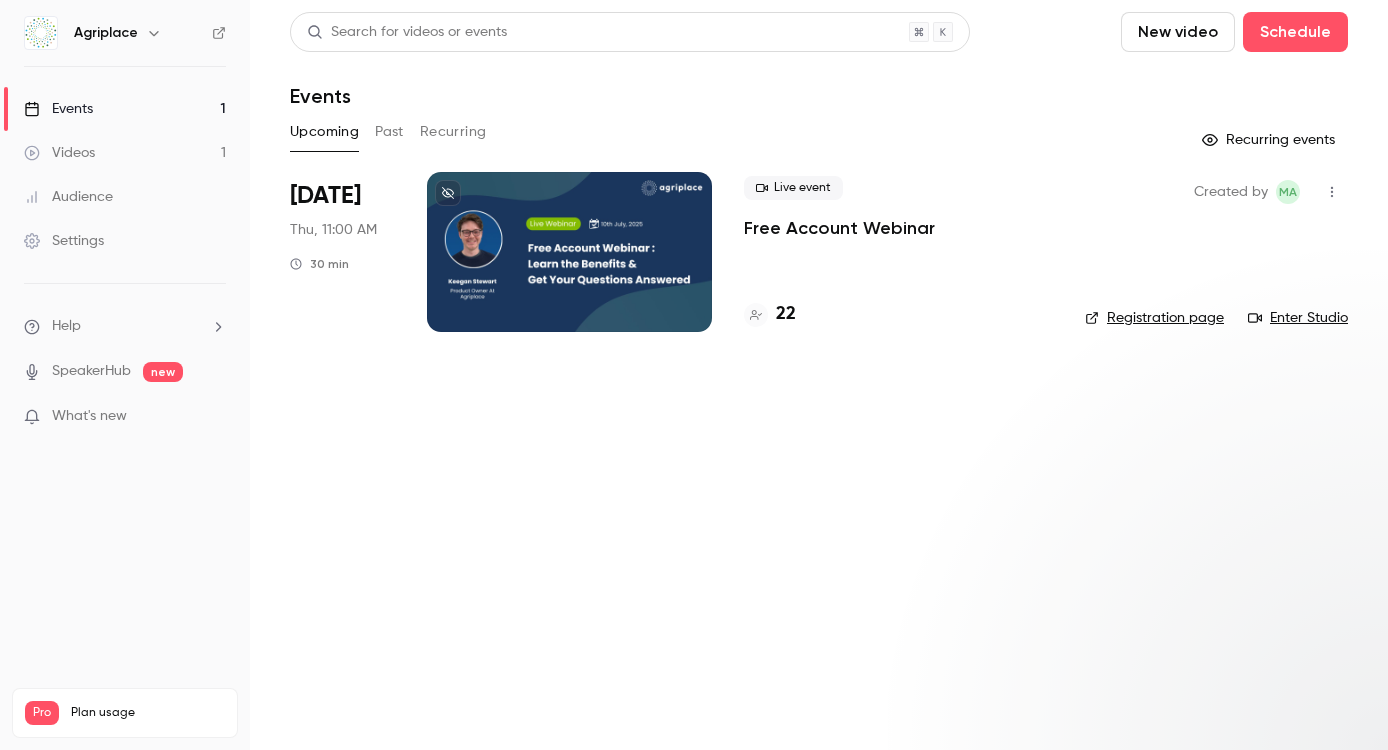 scroll, scrollTop: 0, scrollLeft: 0, axis: both 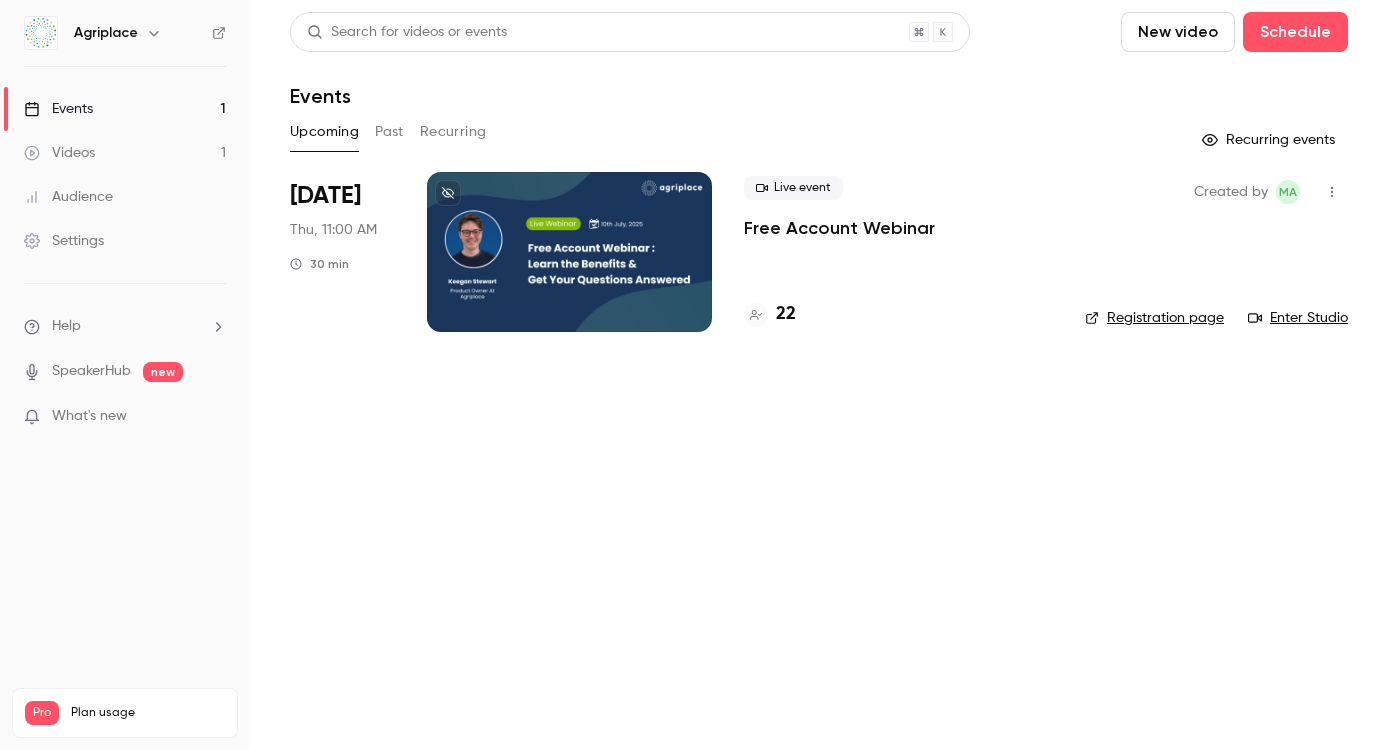 click on "Registration page" at bounding box center (1154, 318) 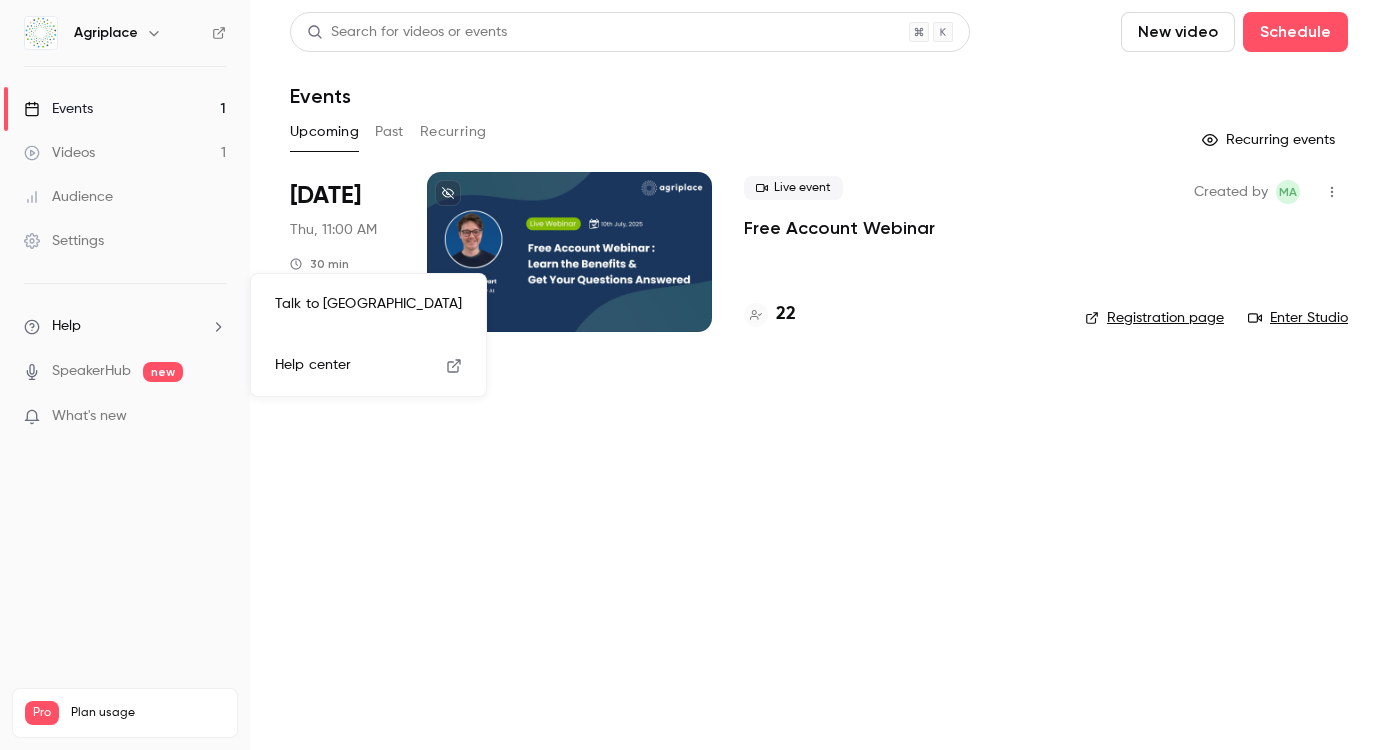 click on "Talk to us" at bounding box center [368, 304] 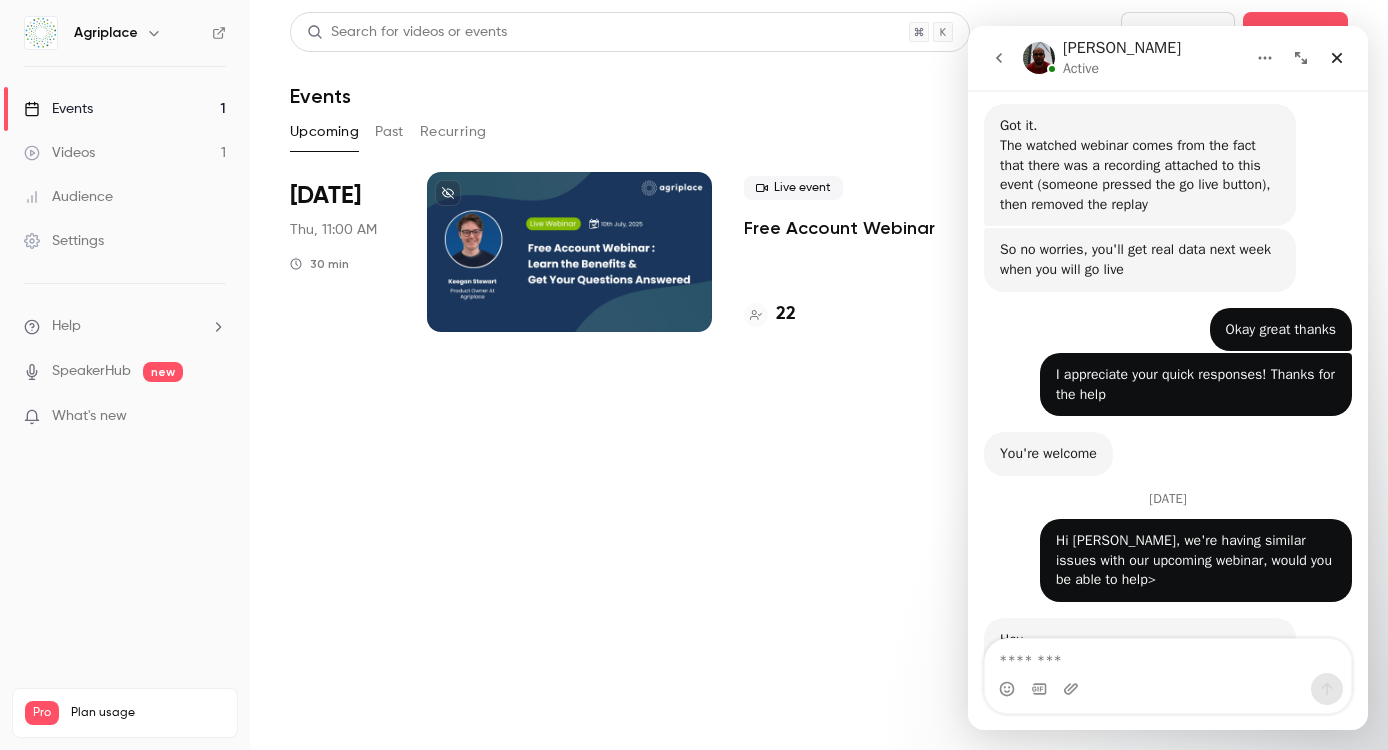 scroll, scrollTop: 897, scrollLeft: 0, axis: vertical 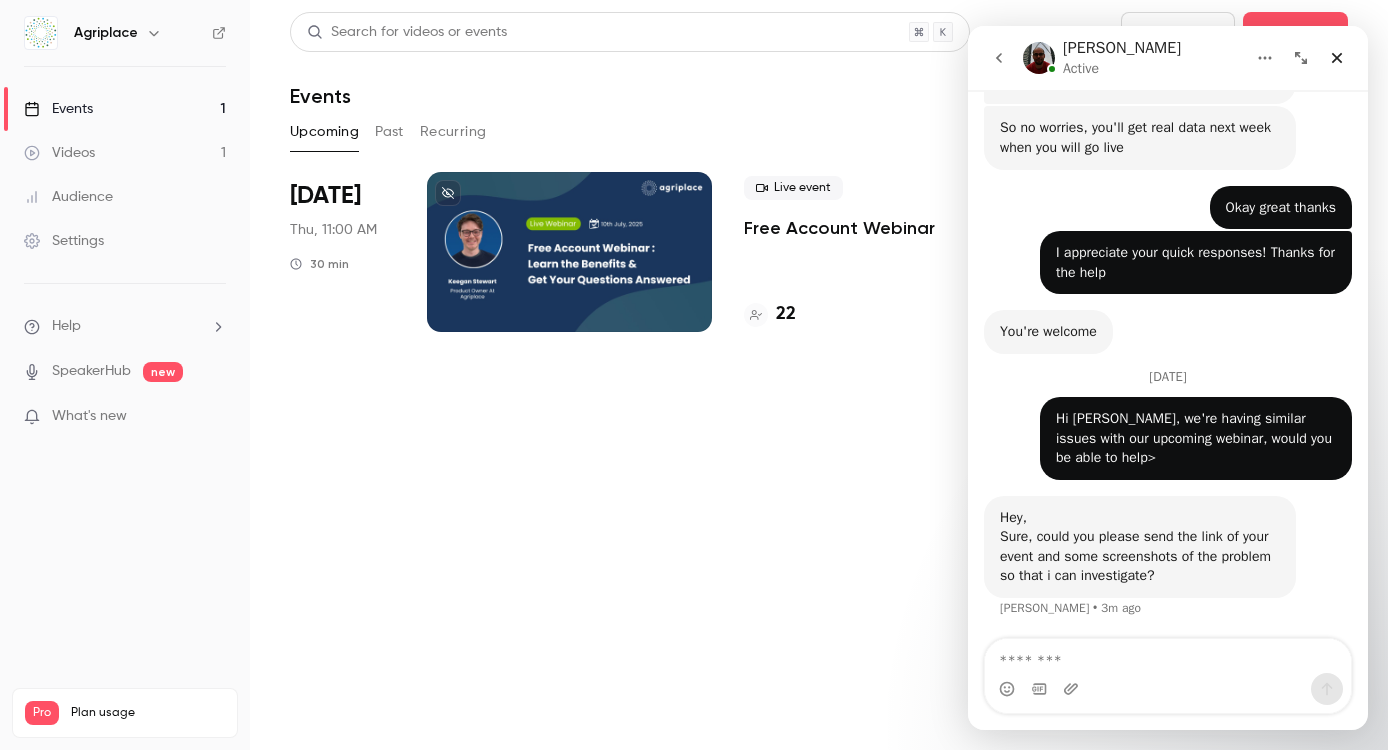 click at bounding box center (1168, 656) 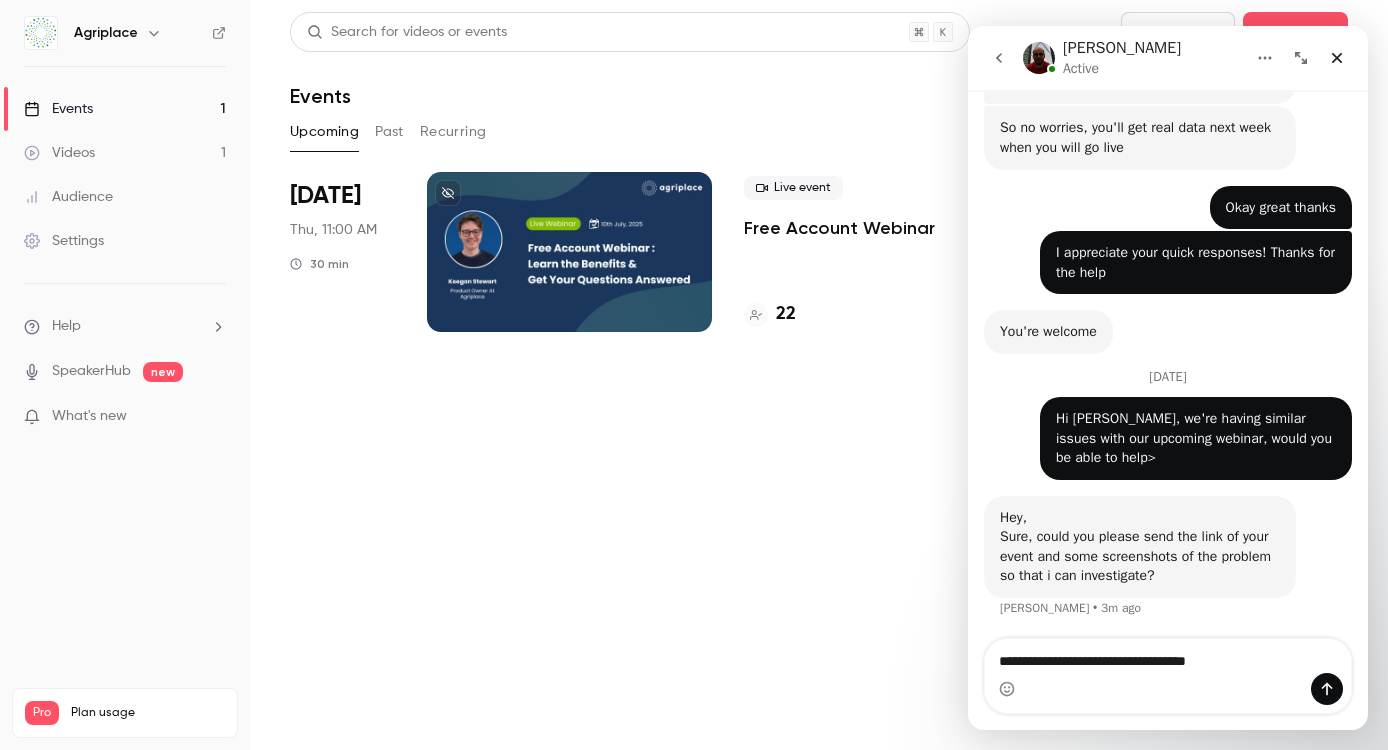 type on "**********" 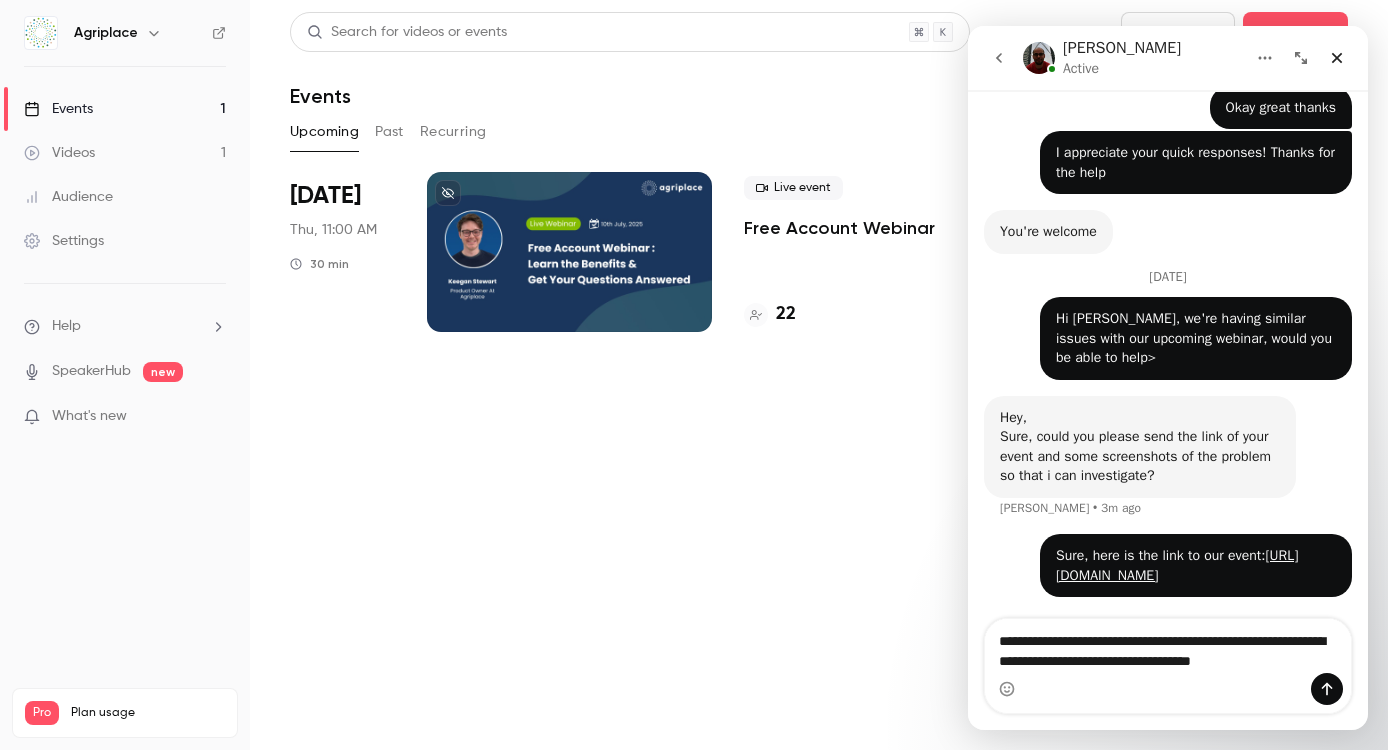scroll, scrollTop: 1034, scrollLeft: 0, axis: vertical 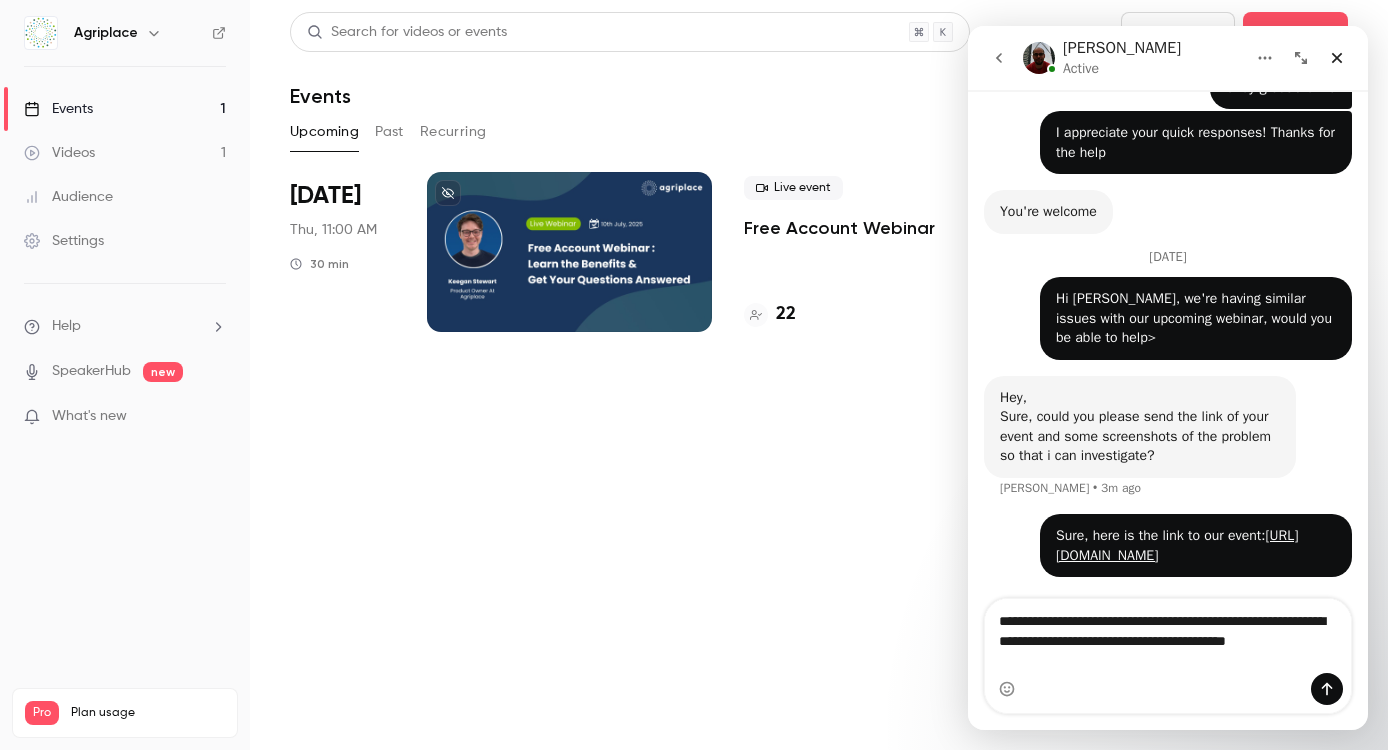 type on "**********" 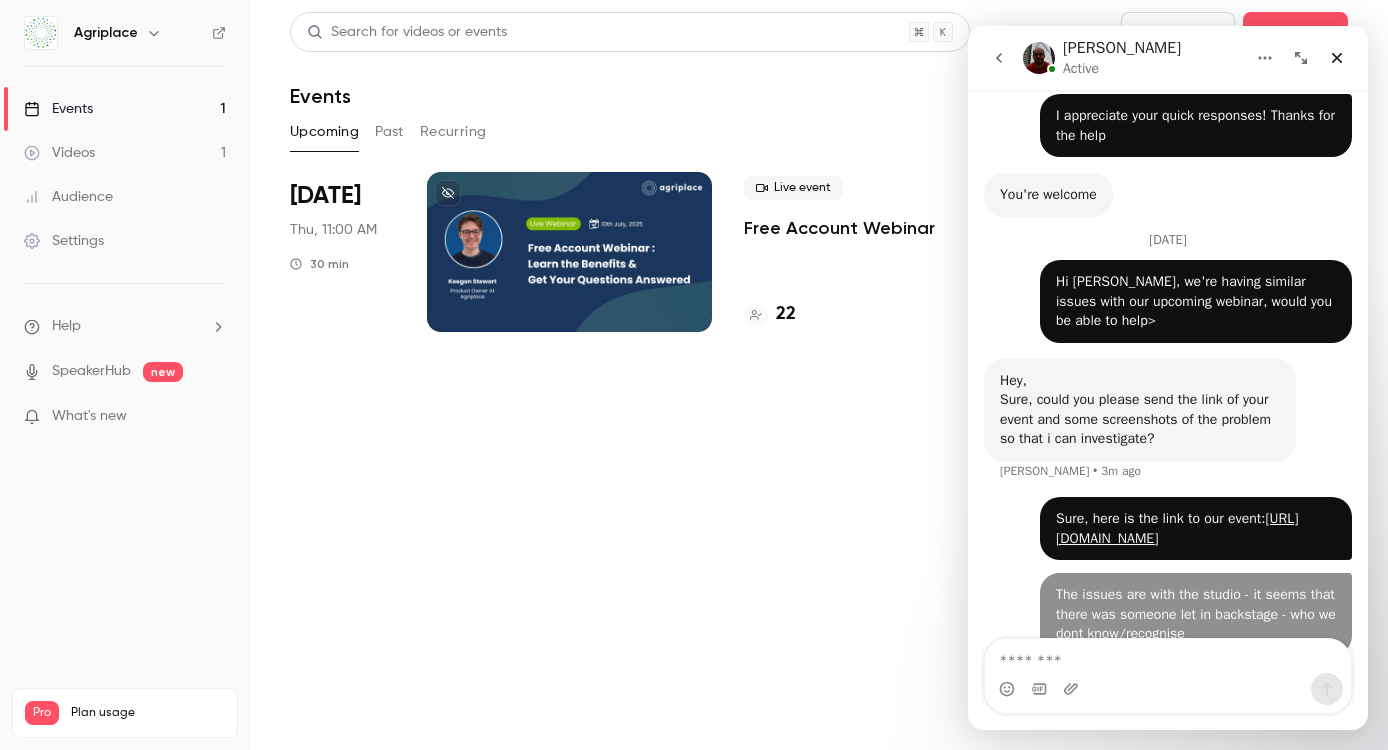 scroll, scrollTop: 1077, scrollLeft: 0, axis: vertical 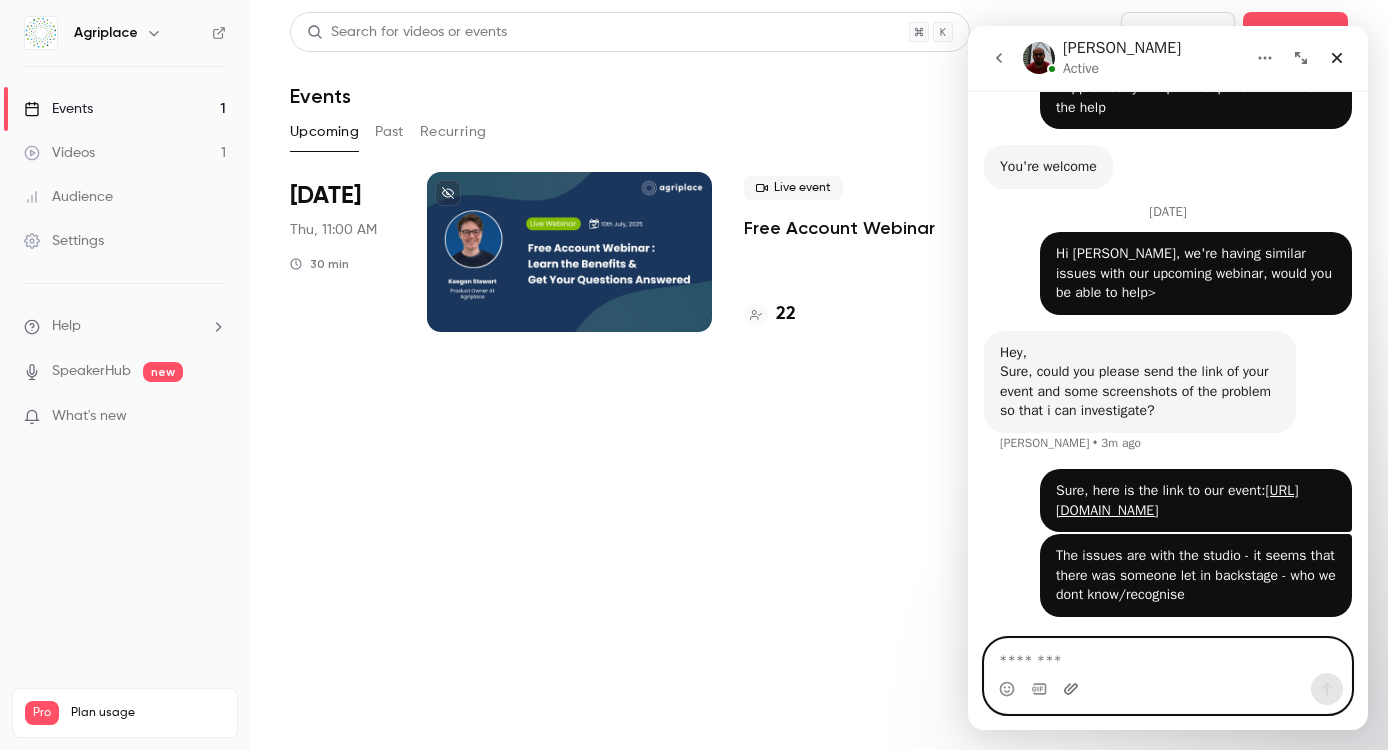 click 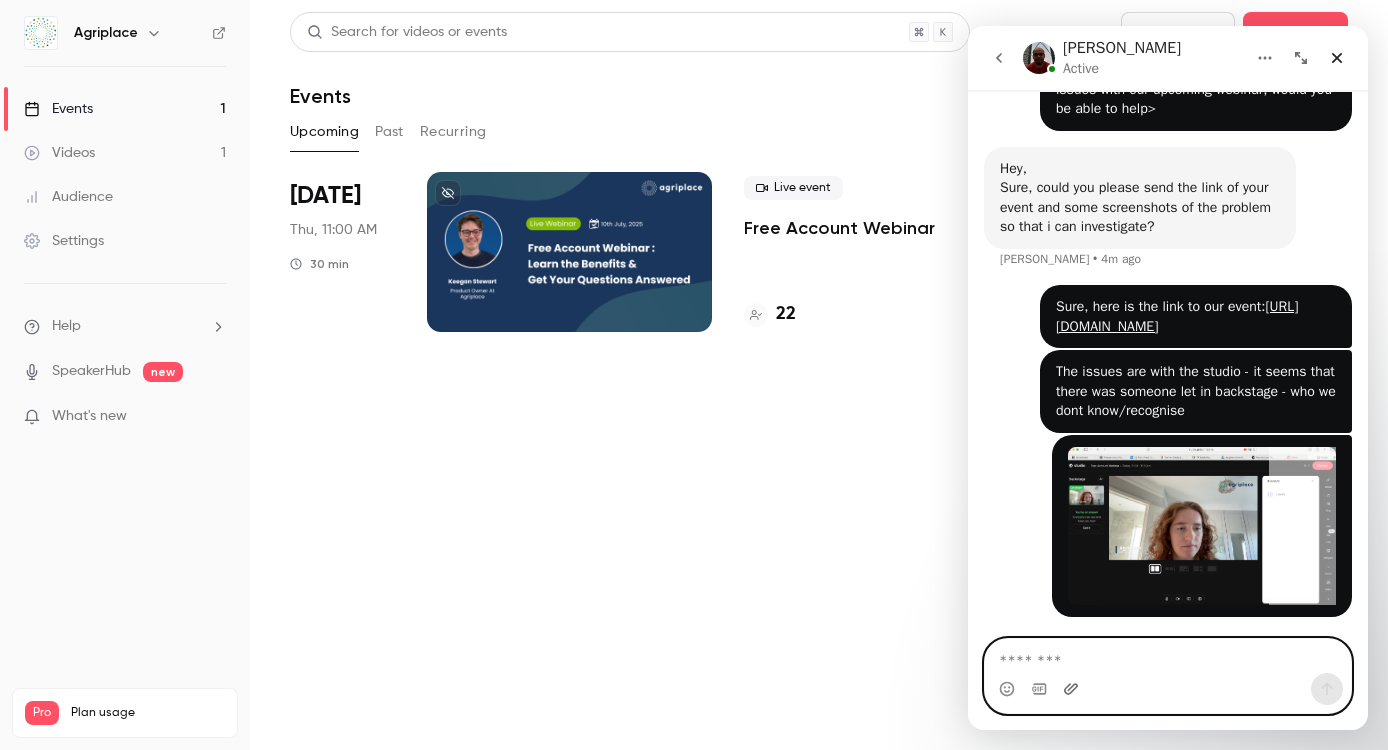 scroll, scrollTop: 1260, scrollLeft: 0, axis: vertical 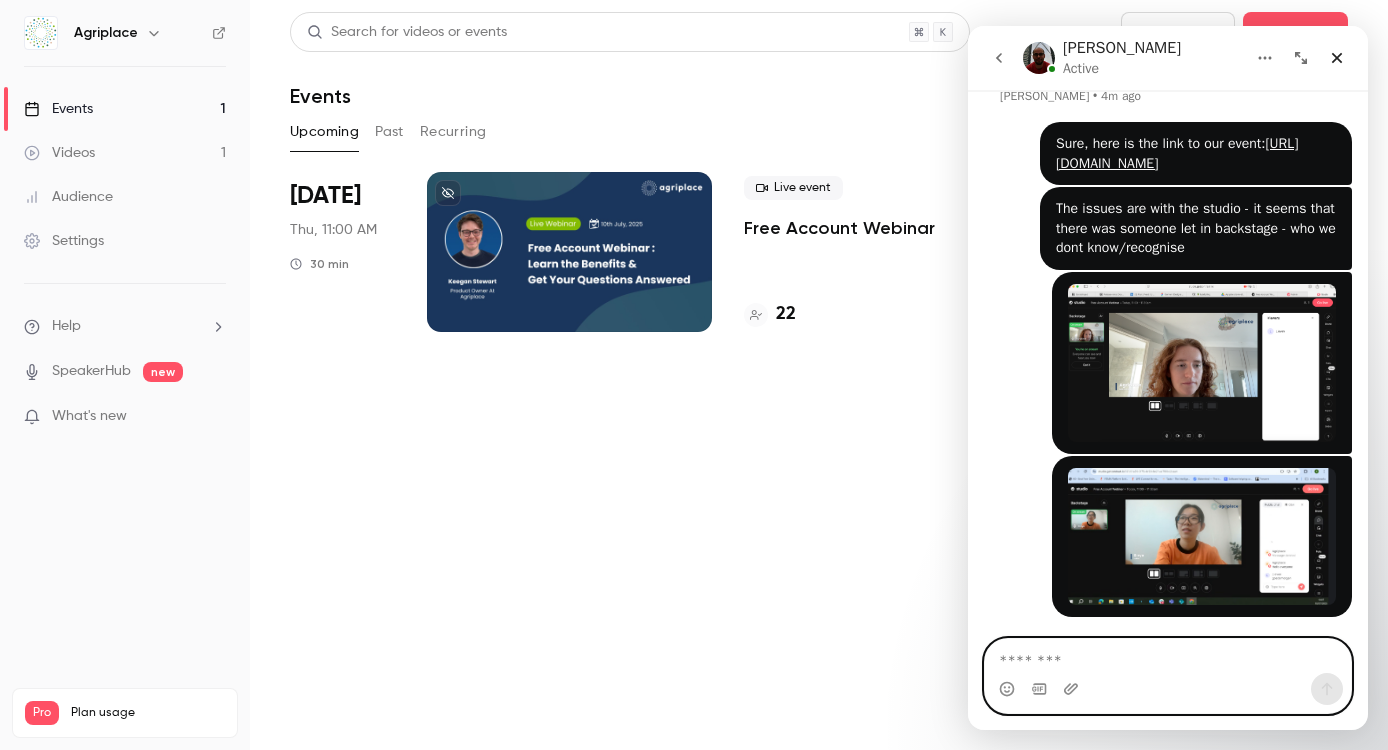 click at bounding box center [1168, 656] 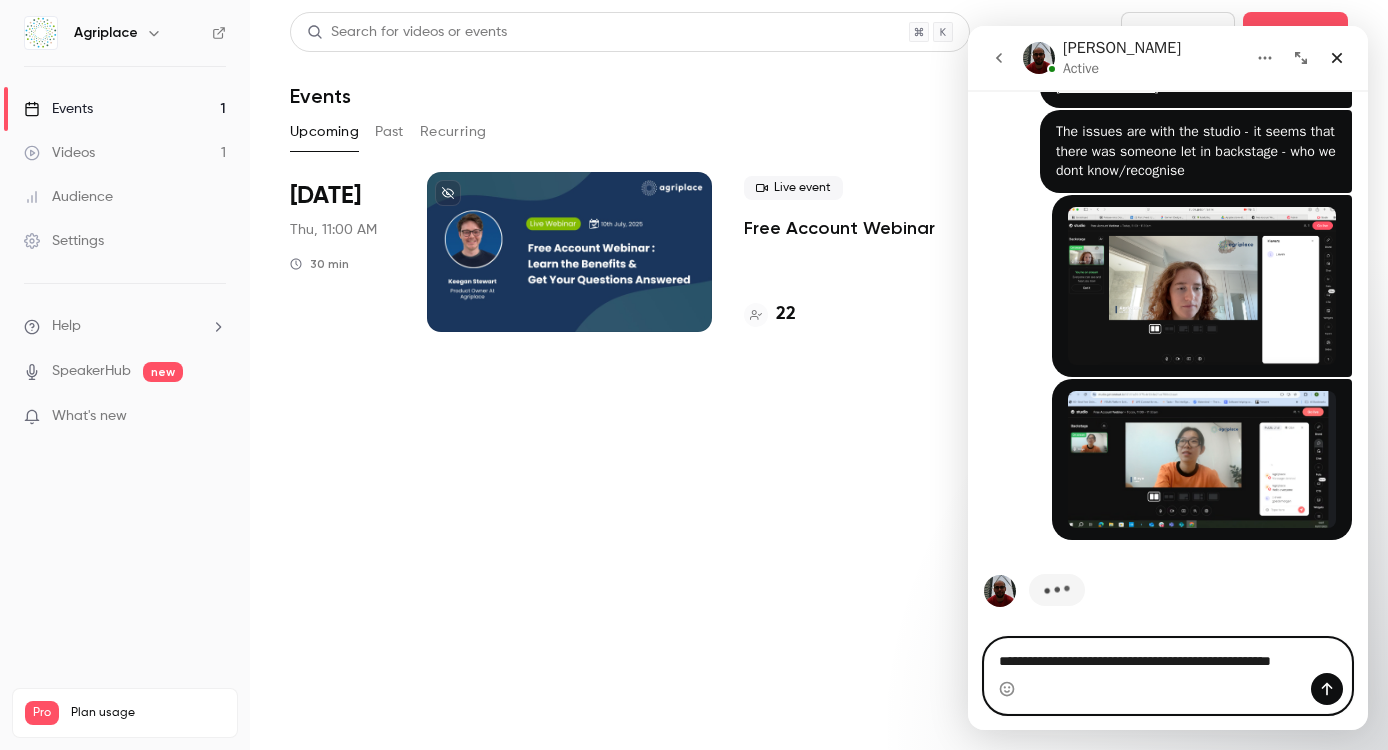 scroll, scrollTop: 1501, scrollLeft: 0, axis: vertical 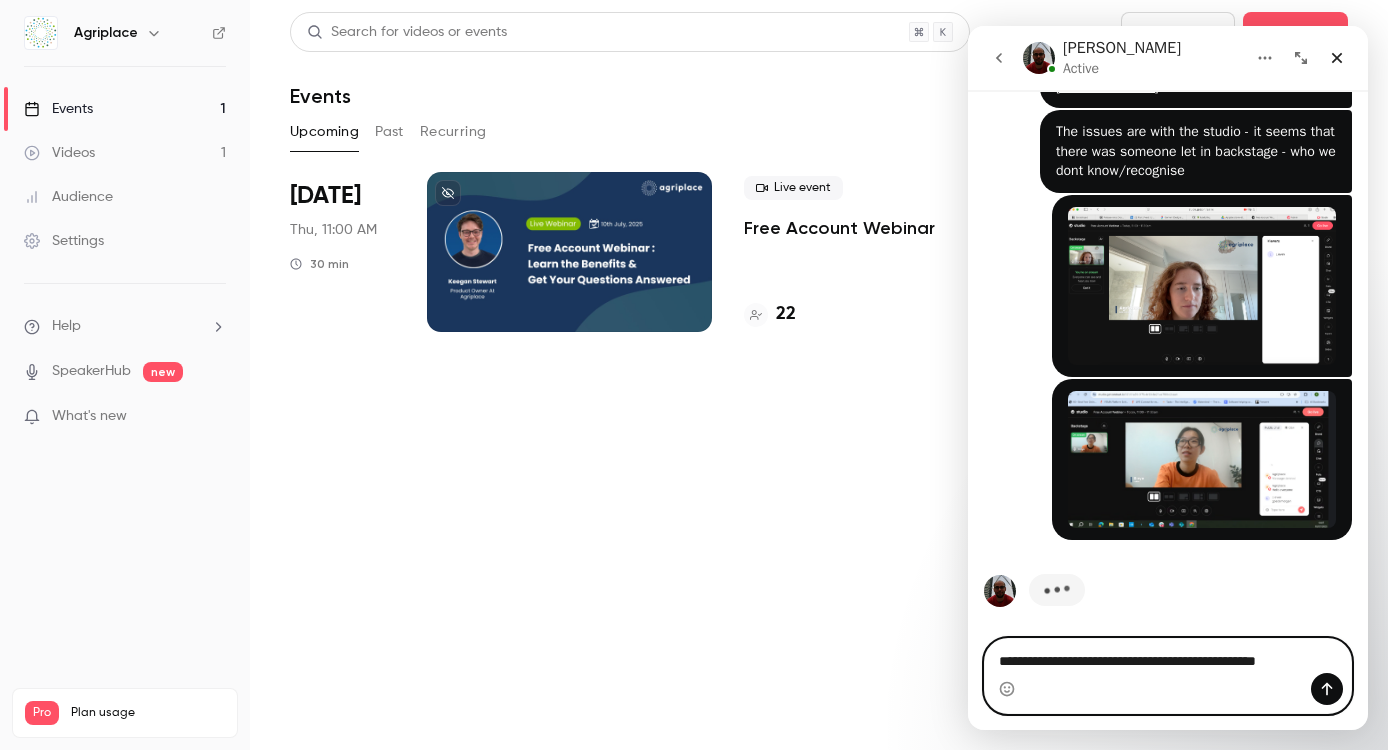 type on "**********" 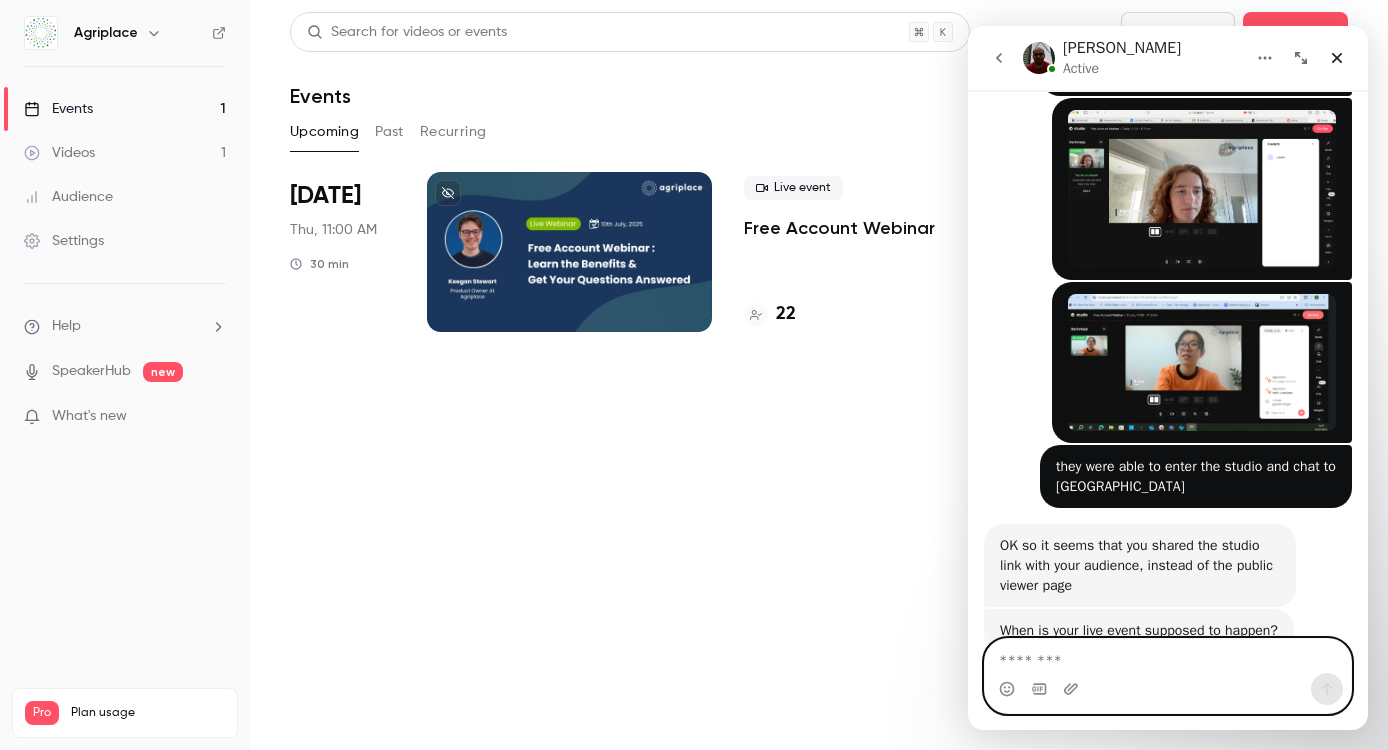 scroll, scrollTop: 1649, scrollLeft: 0, axis: vertical 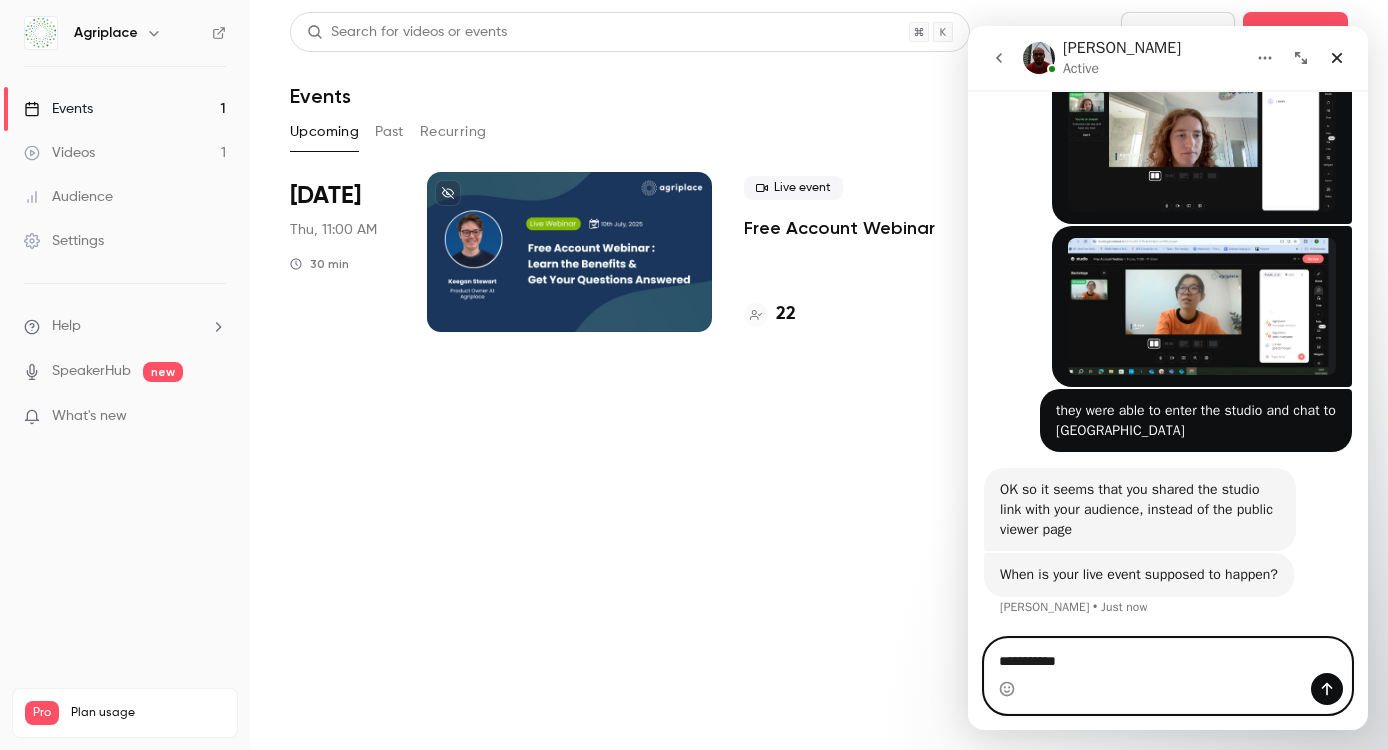 type on "**********" 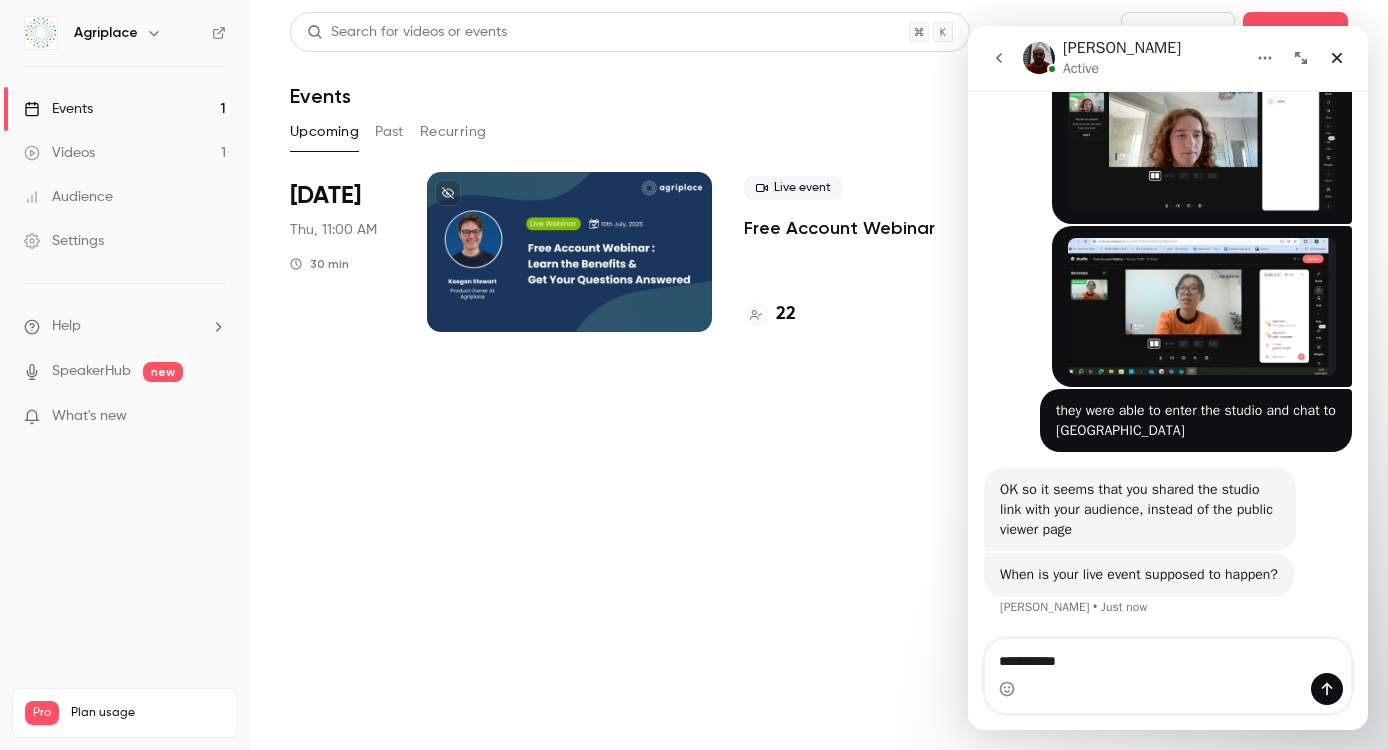 click on "Search for videos or events New video Schedule Events Upcoming Past Recurring Recurring events Jul 10 Thu, 11:00 AM 30 min Live event Free Account Webinar 22 Created by MA Registration page Enter Studio" at bounding box center [819, 375] 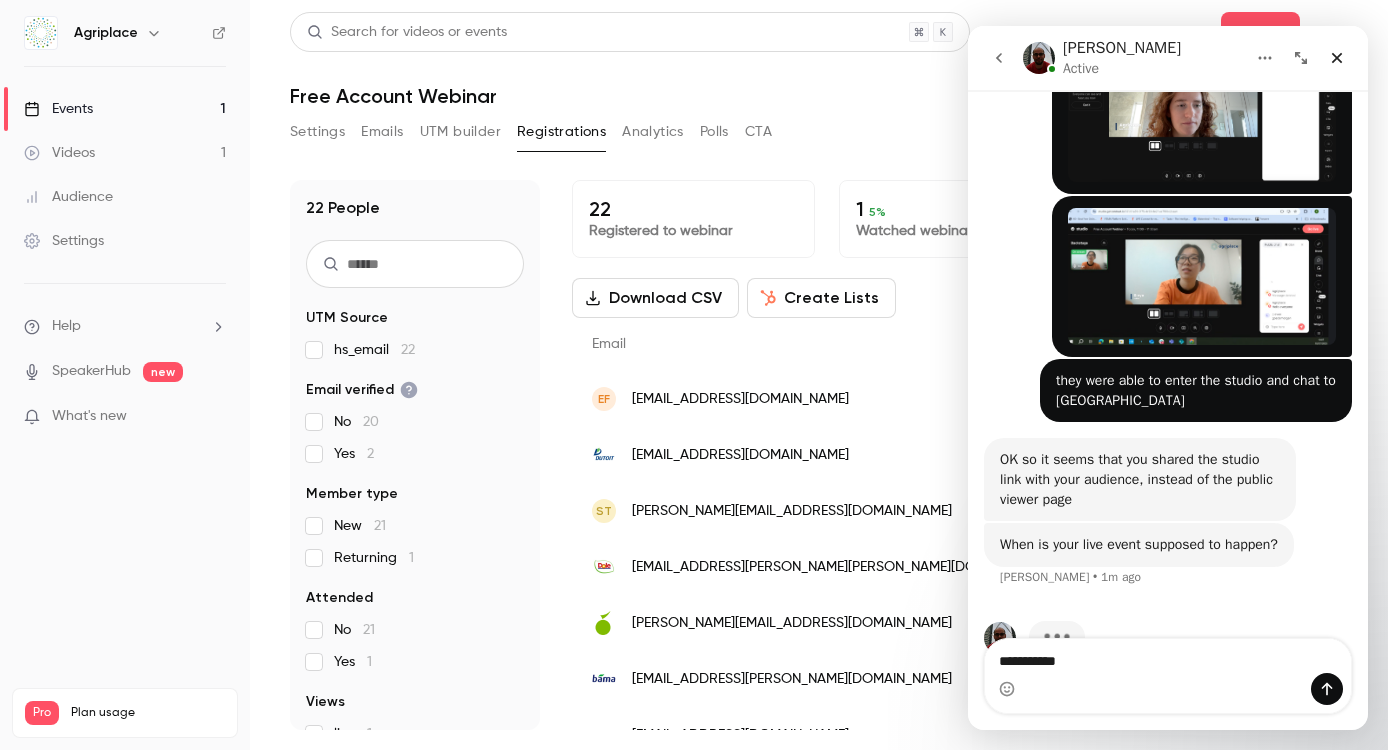 scroll, scrollTop: 1726, scrollLeft: 0, axis: vertical 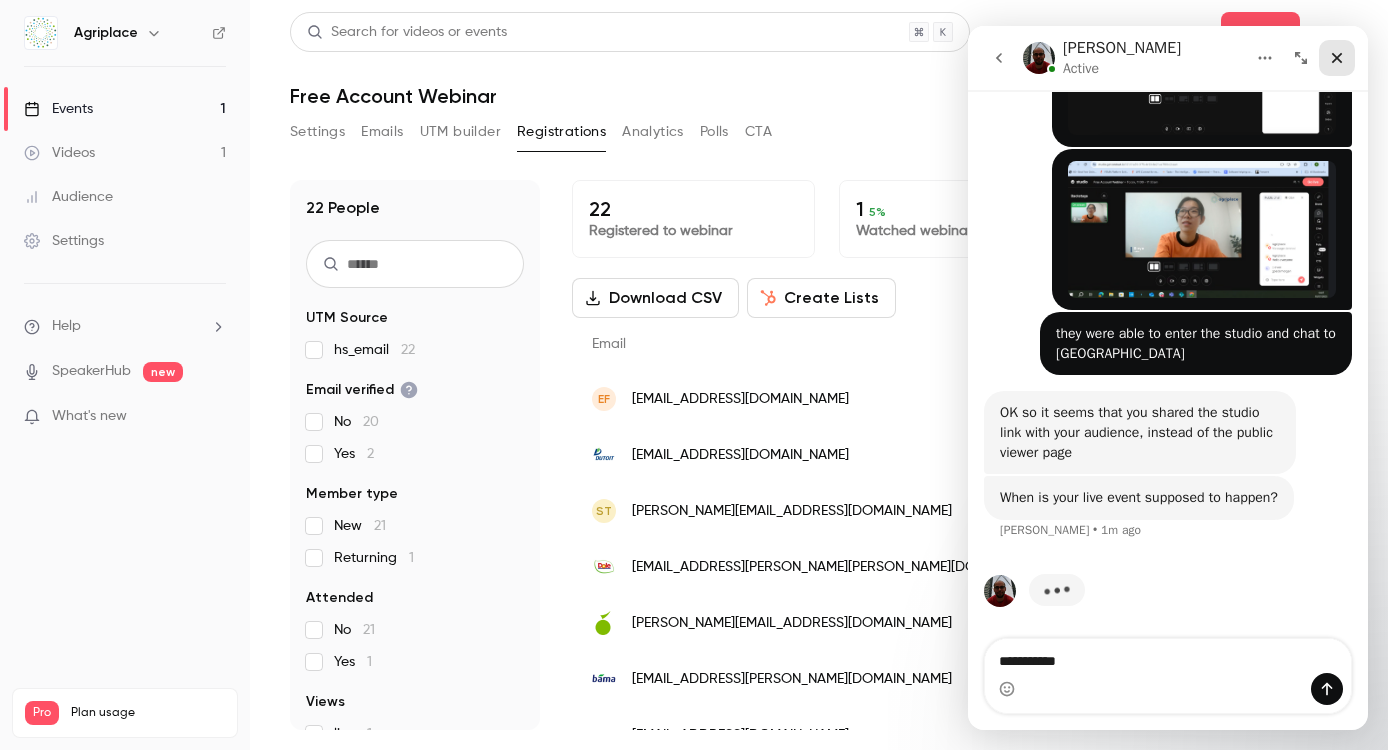click at bounding box center (1337, 58) 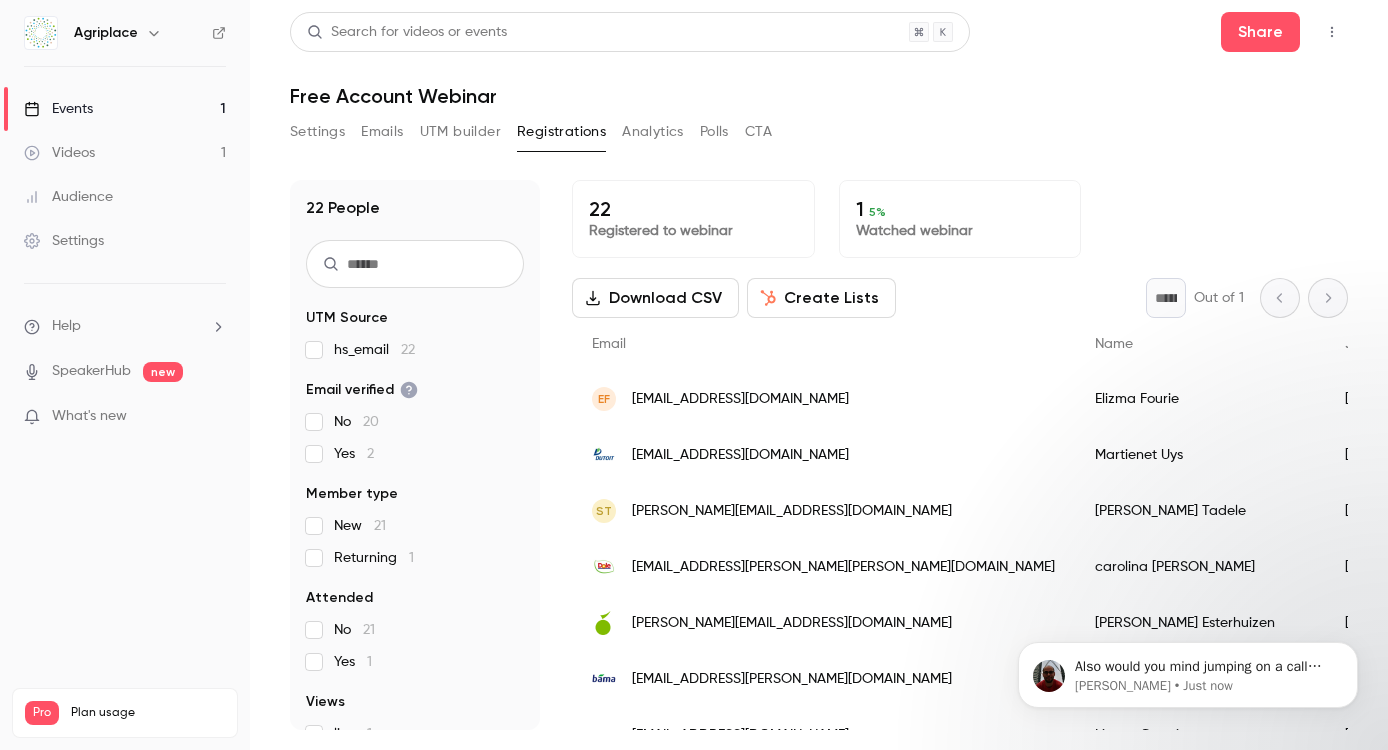 scroll, scrollTop: 0, scrollLeft: 0, axis: both 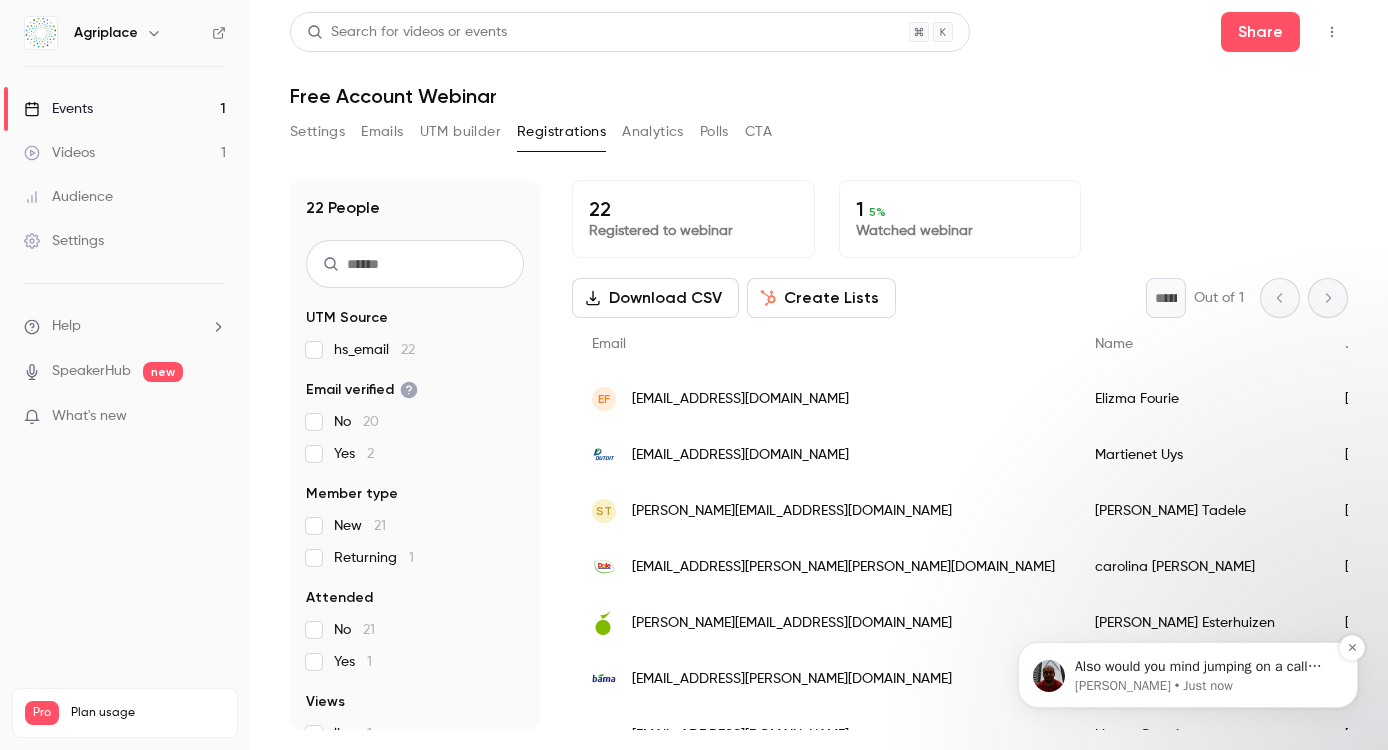 click on "Also would you mind jumping on a call with me to find a solution?" at bounding box center (1204, 667) 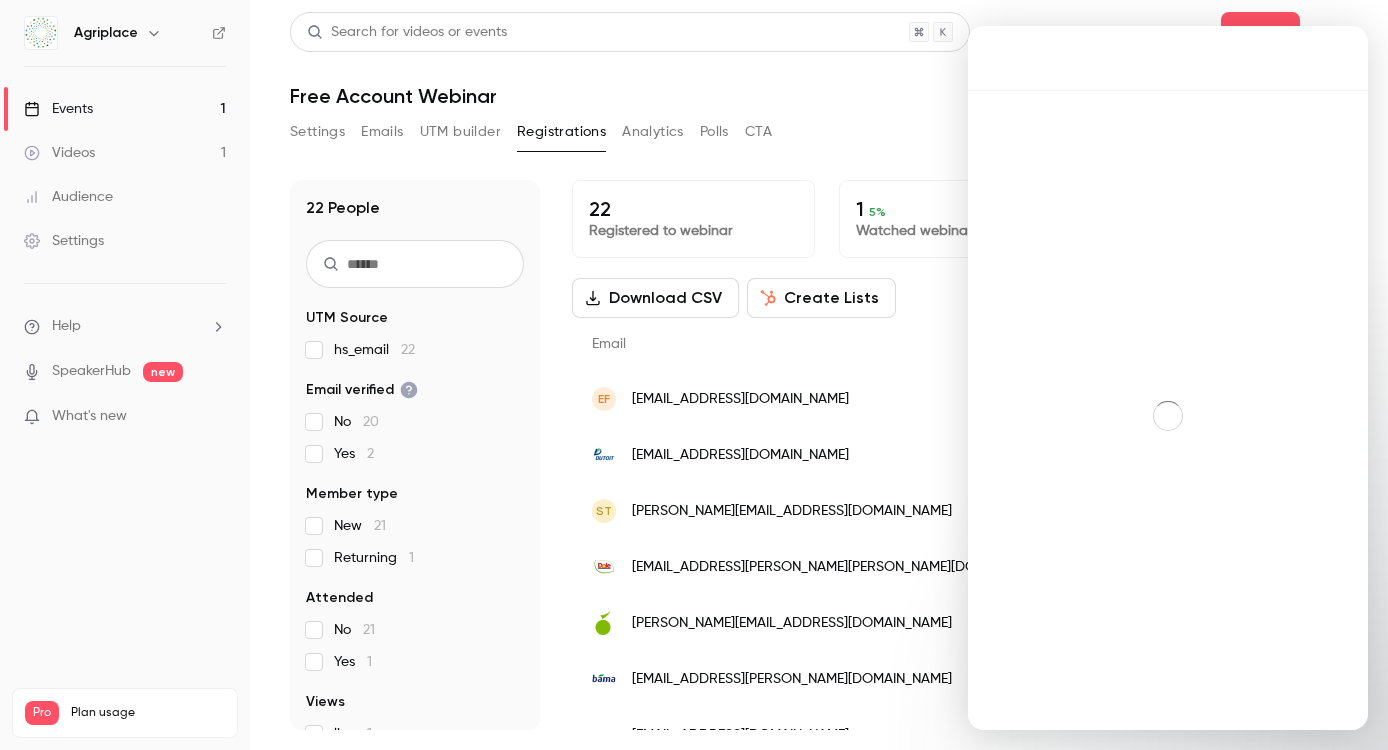 scroll, scrollTop: 3, scrollLeft: 0, axis: vertical 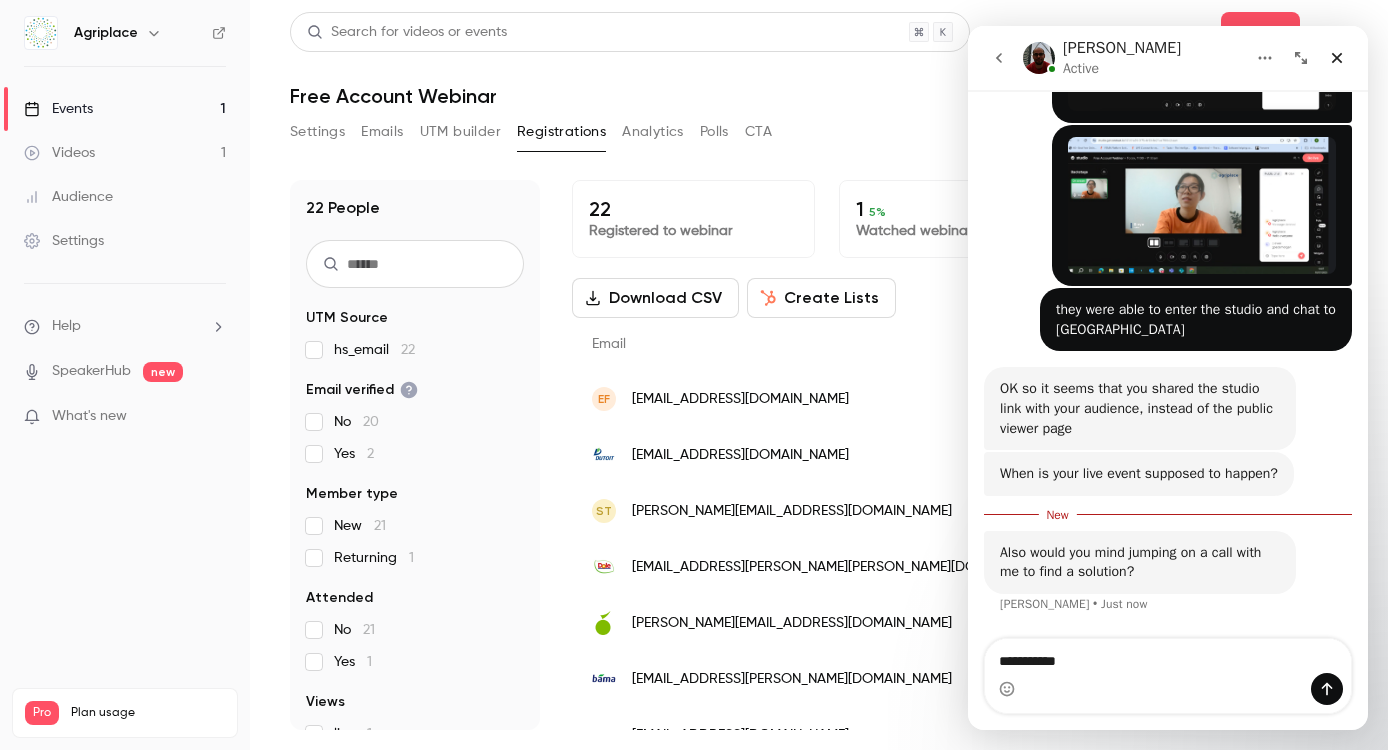 drag, startPoint x: 1103, startPoint y: 659, endPoint x: 994, endPoint y: 659, distance: 109 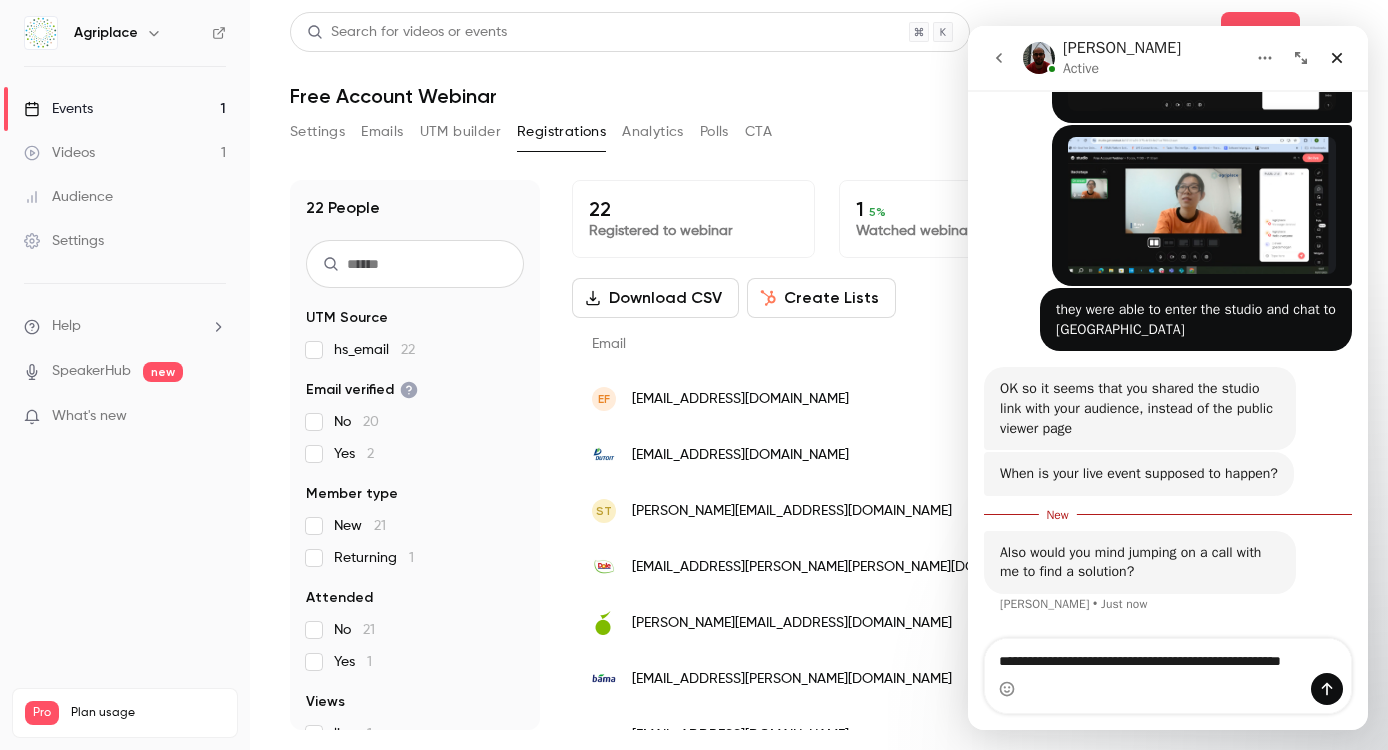scroll, scrollTop: 0, scrollLeft: 0, axis: both 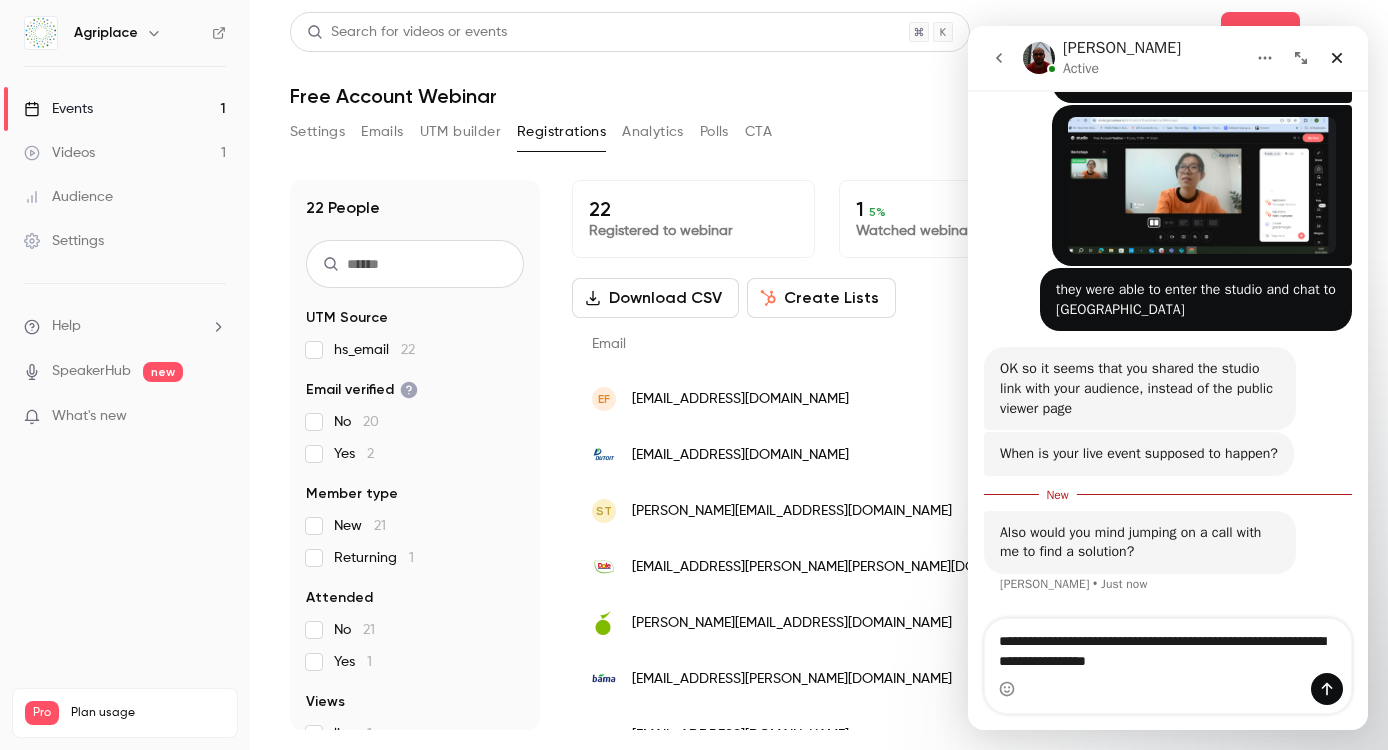 type on "**********" 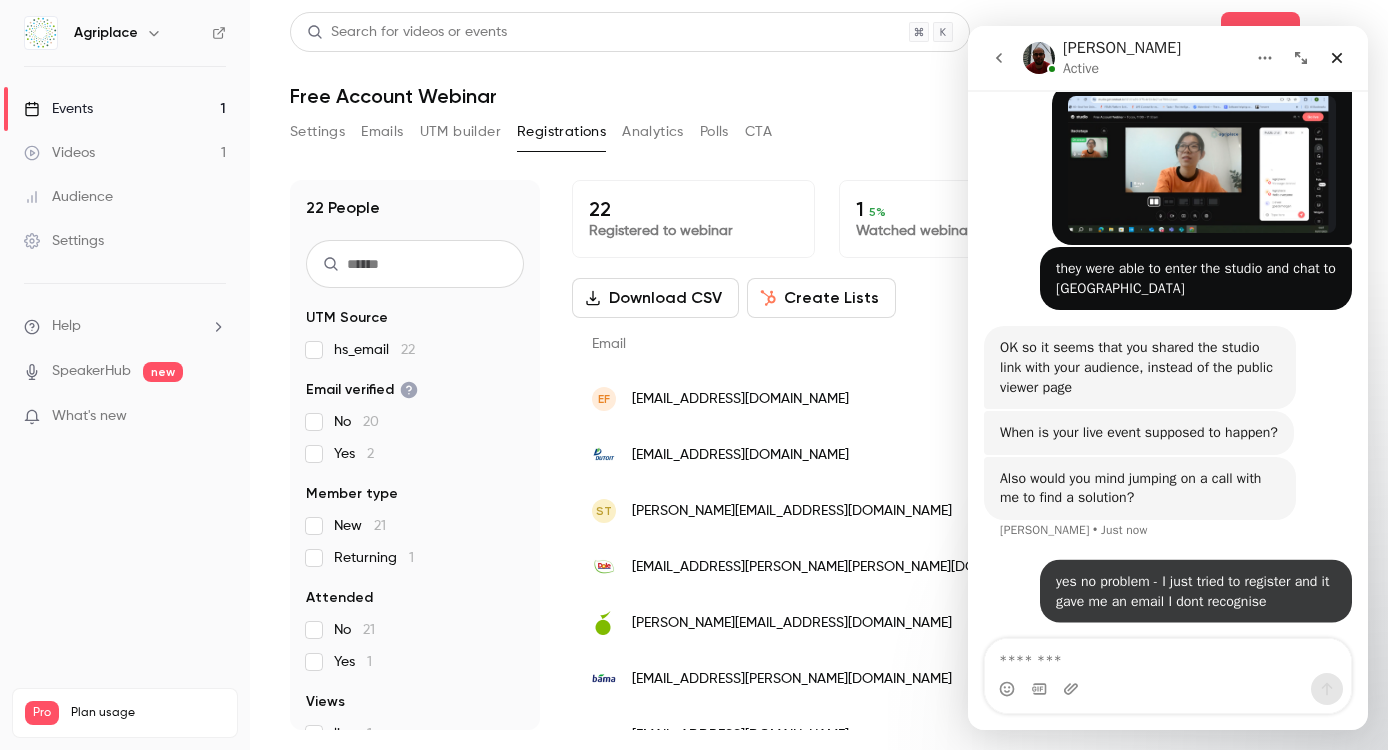 scroll, scrollTop: 1791, scrollLeft: 0, axis: vertical 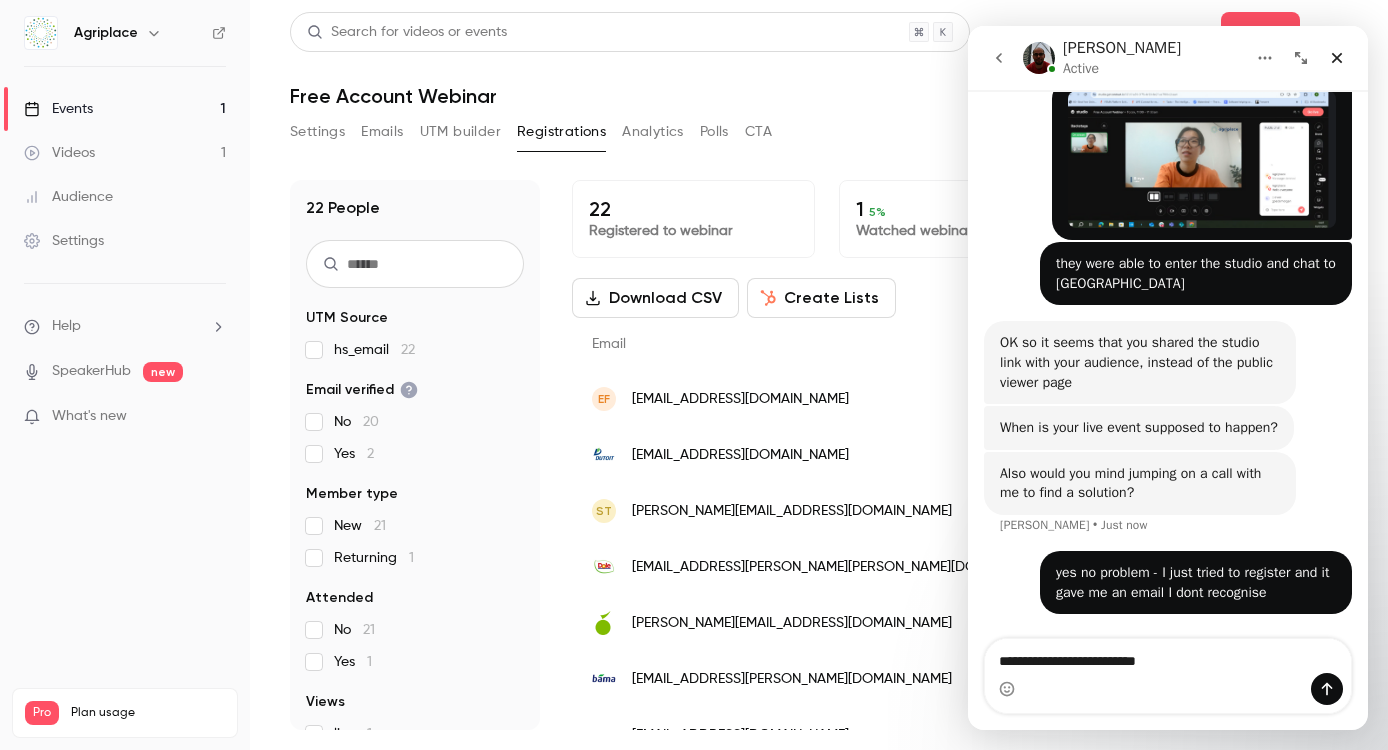 type on "**********" 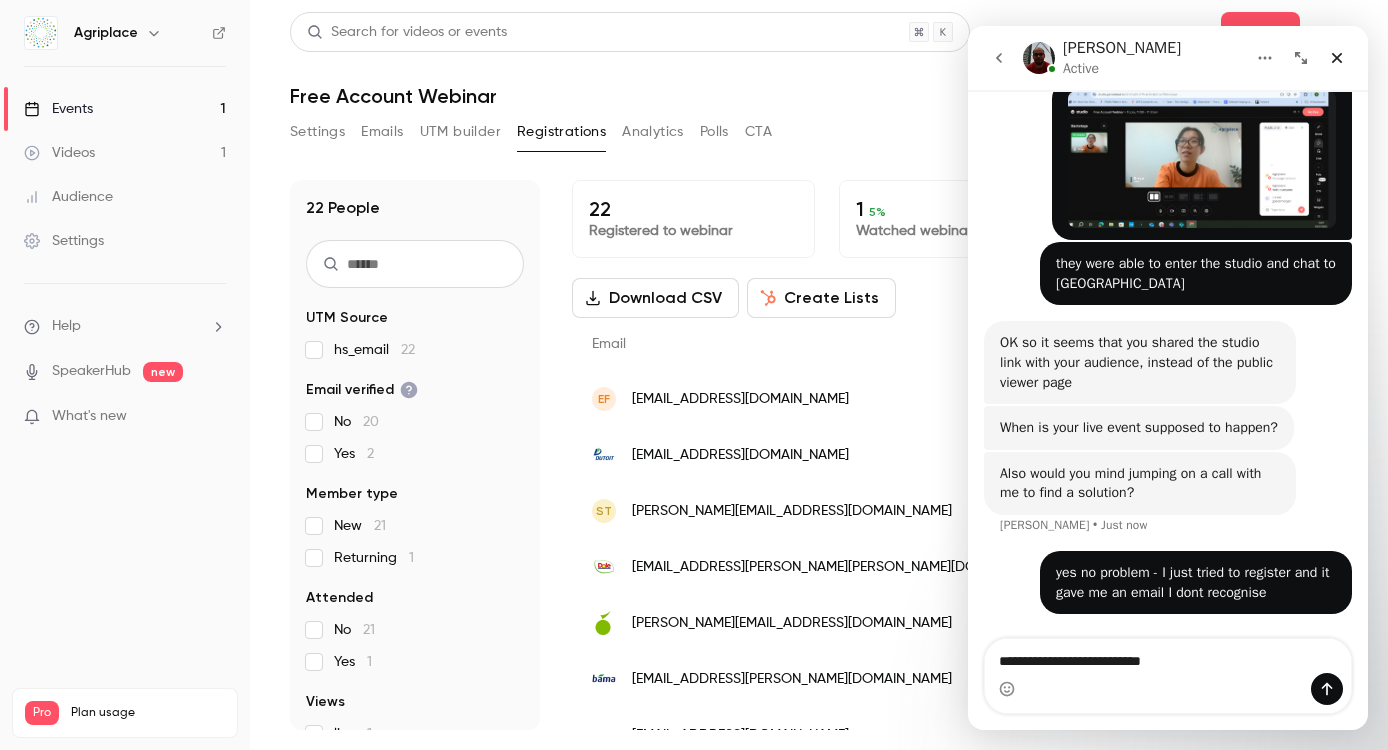 type 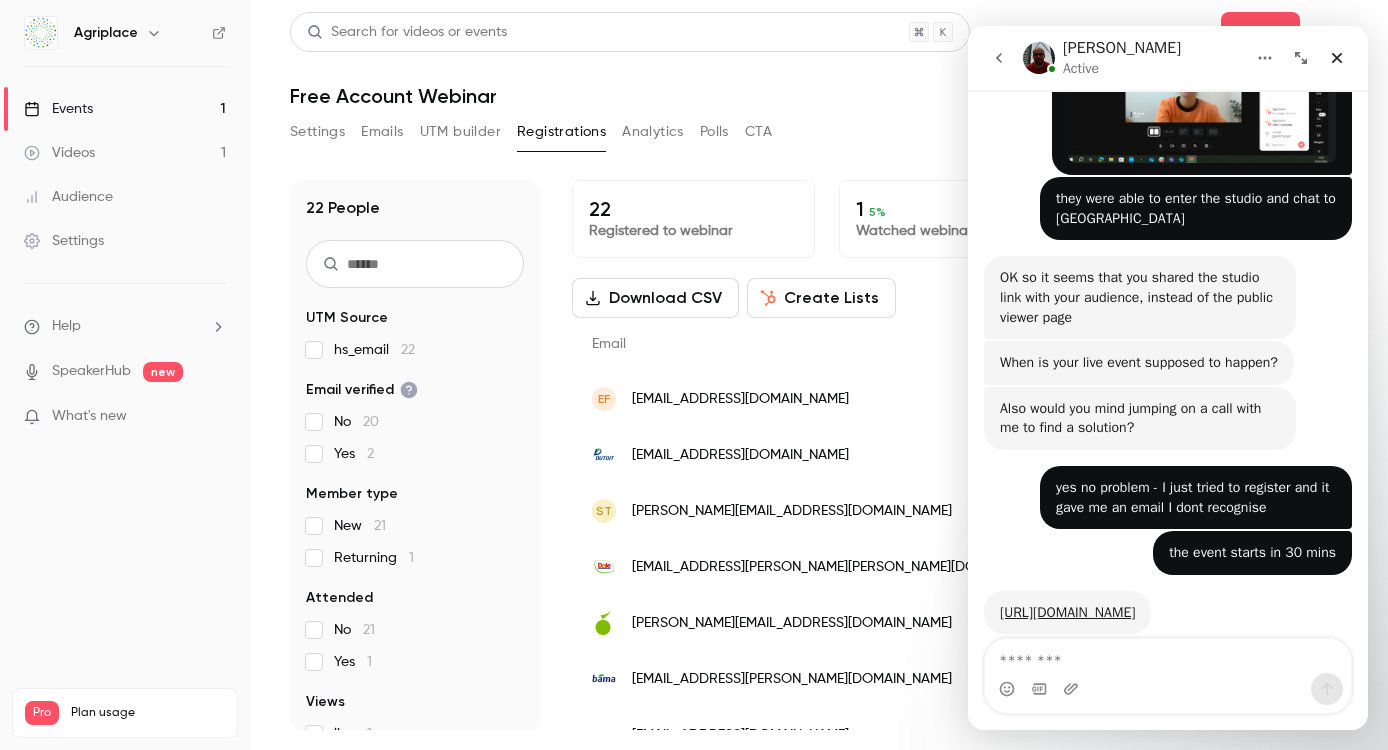 scroll, scrollTop: 1895, scrollLeft: 0, axis: vertical 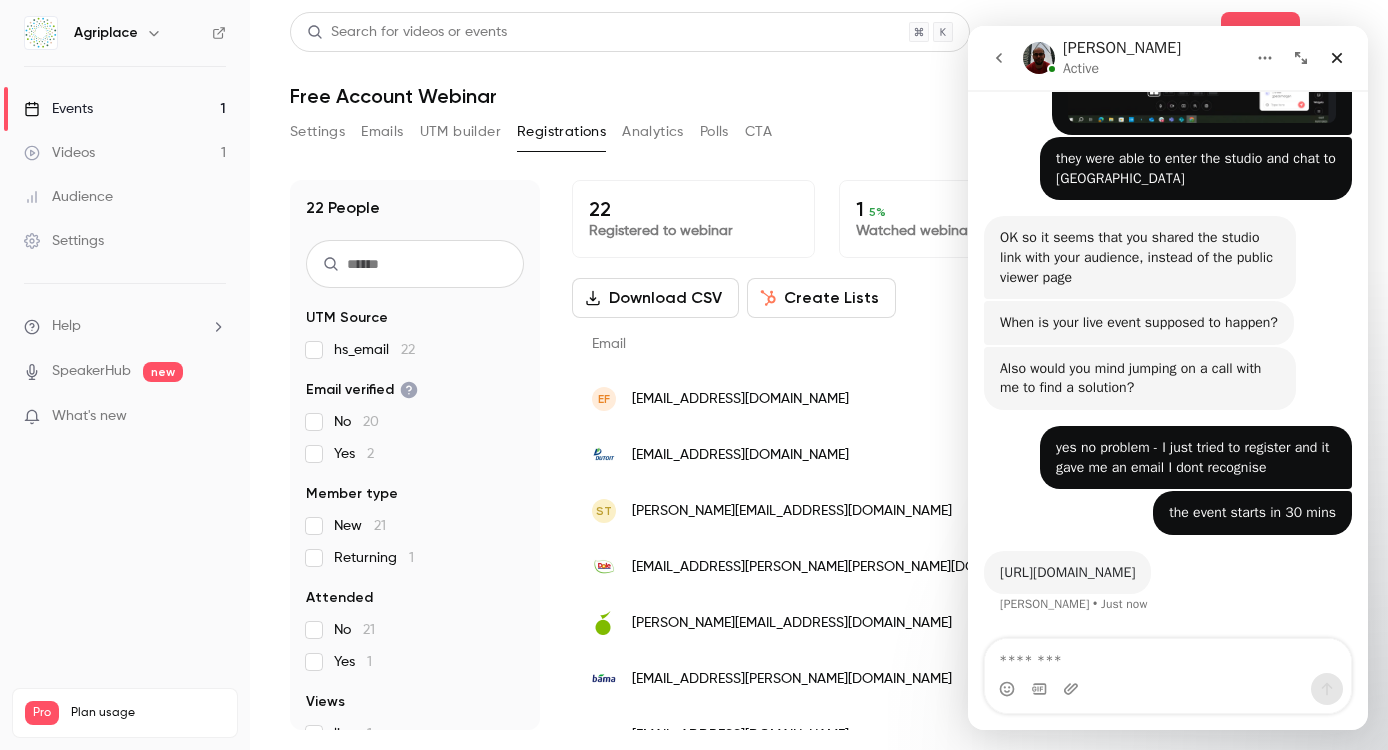 click on "https://meet.google.com/mbv-raqq-xda" at bounding box center [1067, 572] 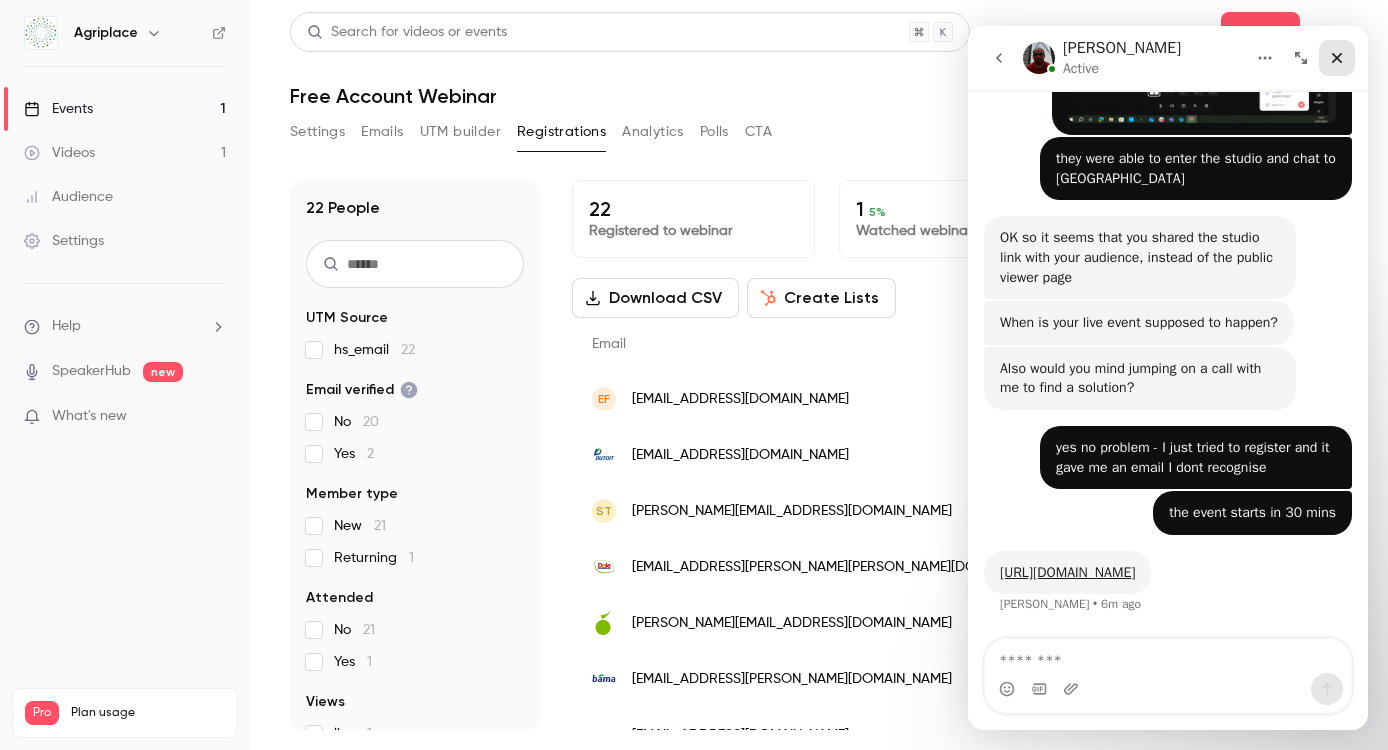 click 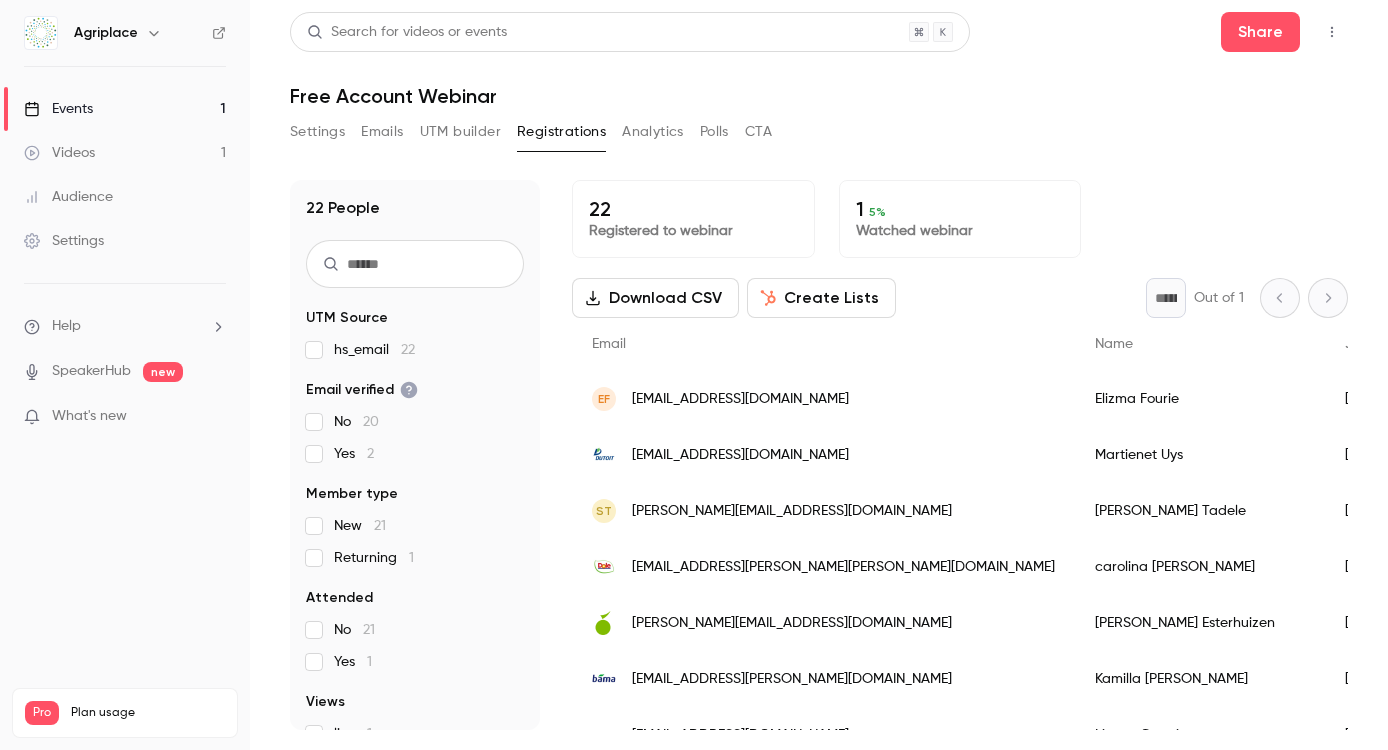 click 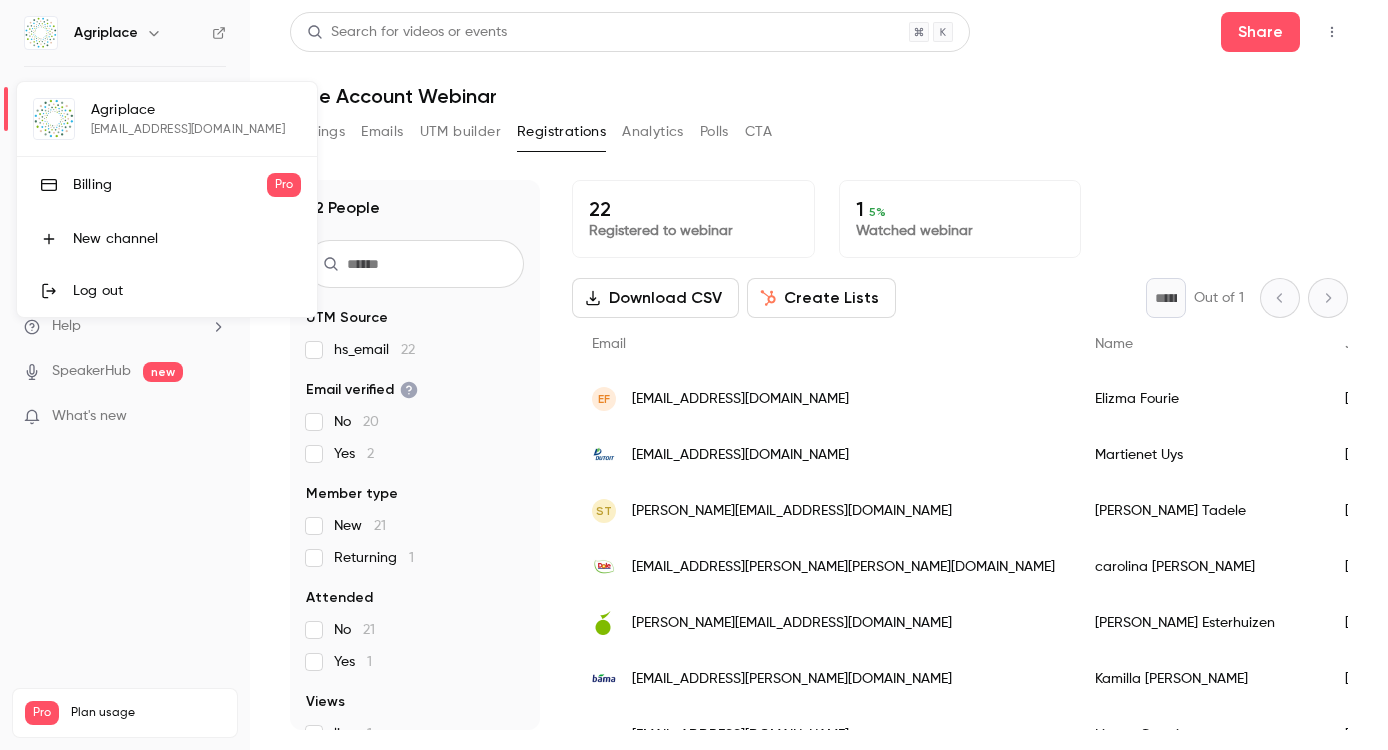 click at bounding box center (694, 375) 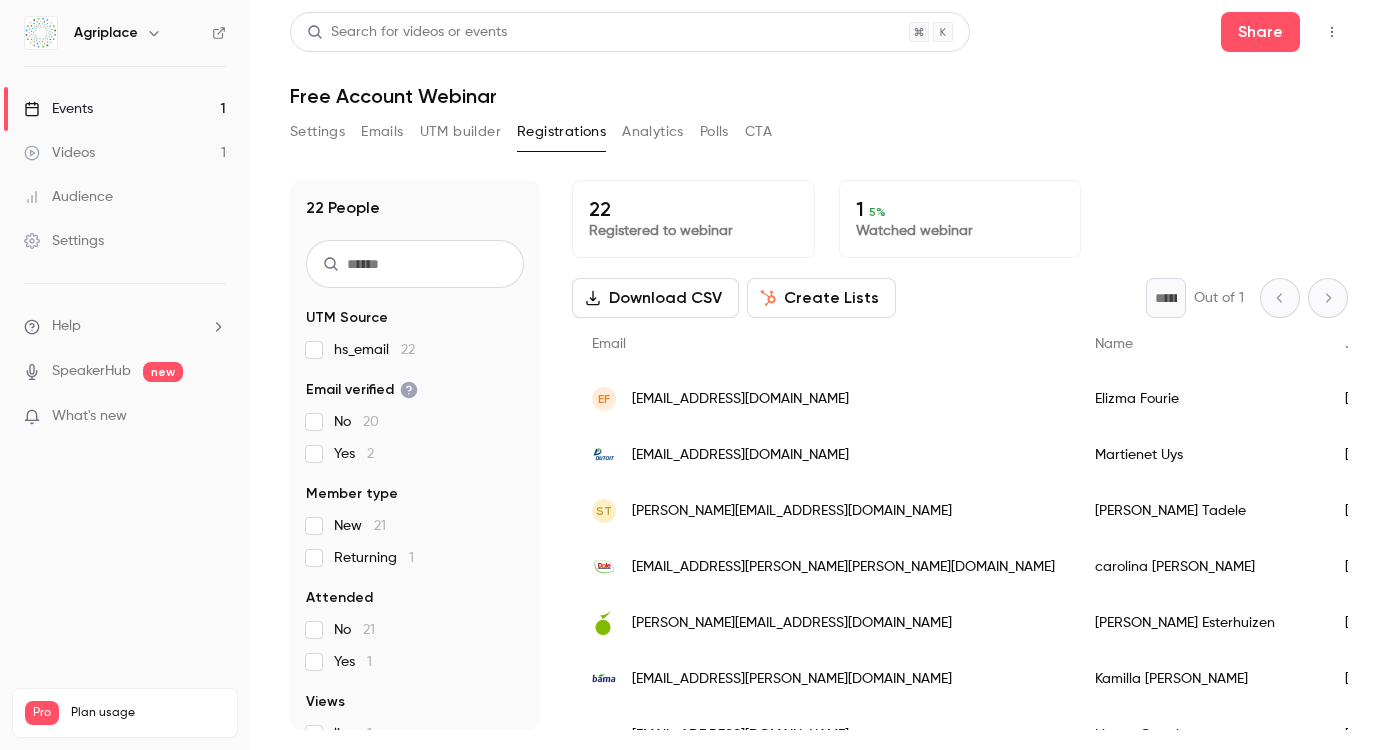 click on "Events 1" at bounding box center [125, 109] 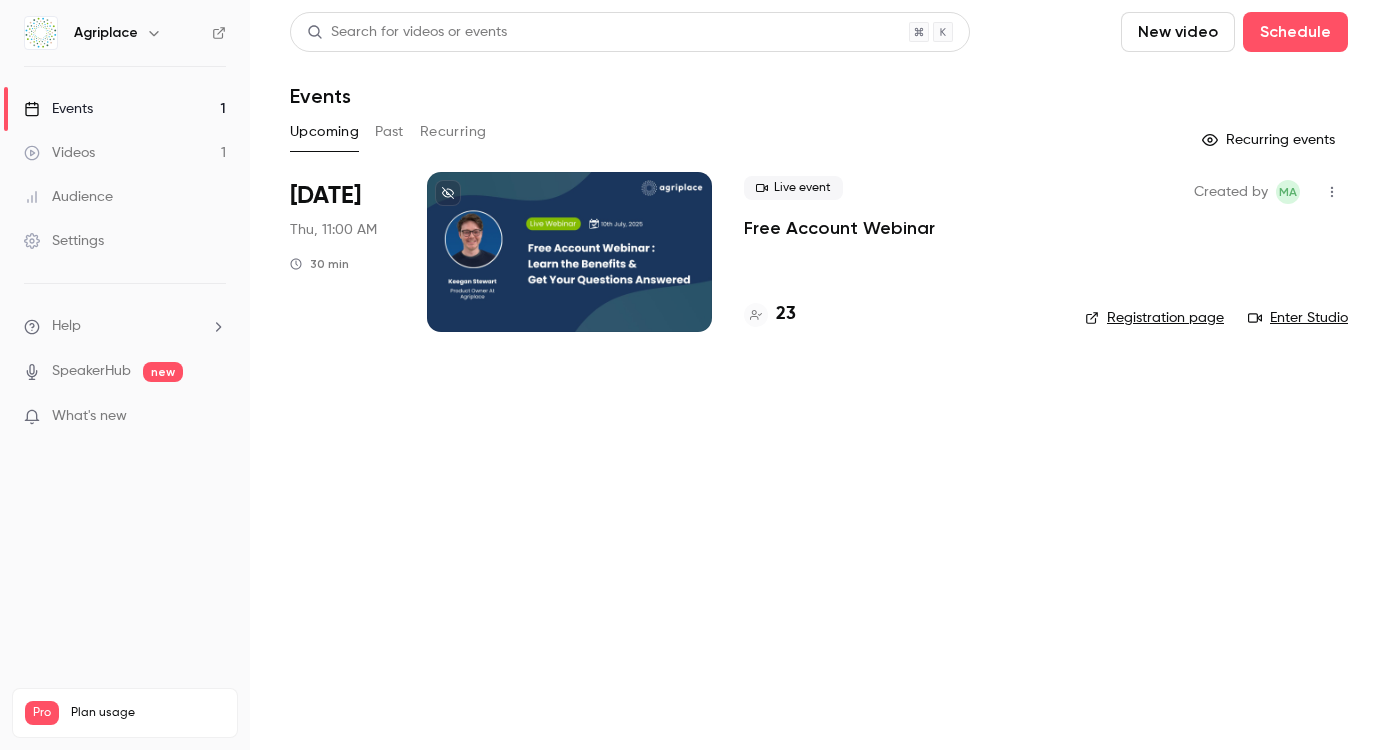 click on "Registration page" at bounding box center [1154, 318] 